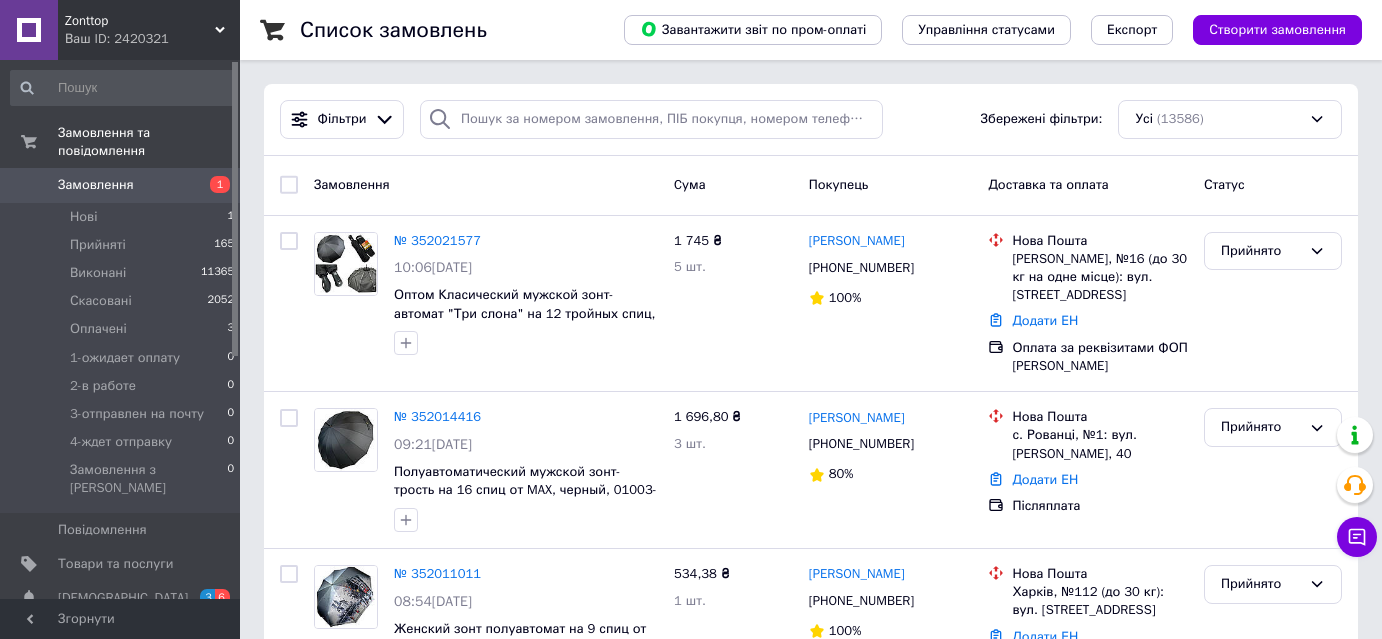 scroll, scrollTop: 0, scrollLeft: 0, axis: both 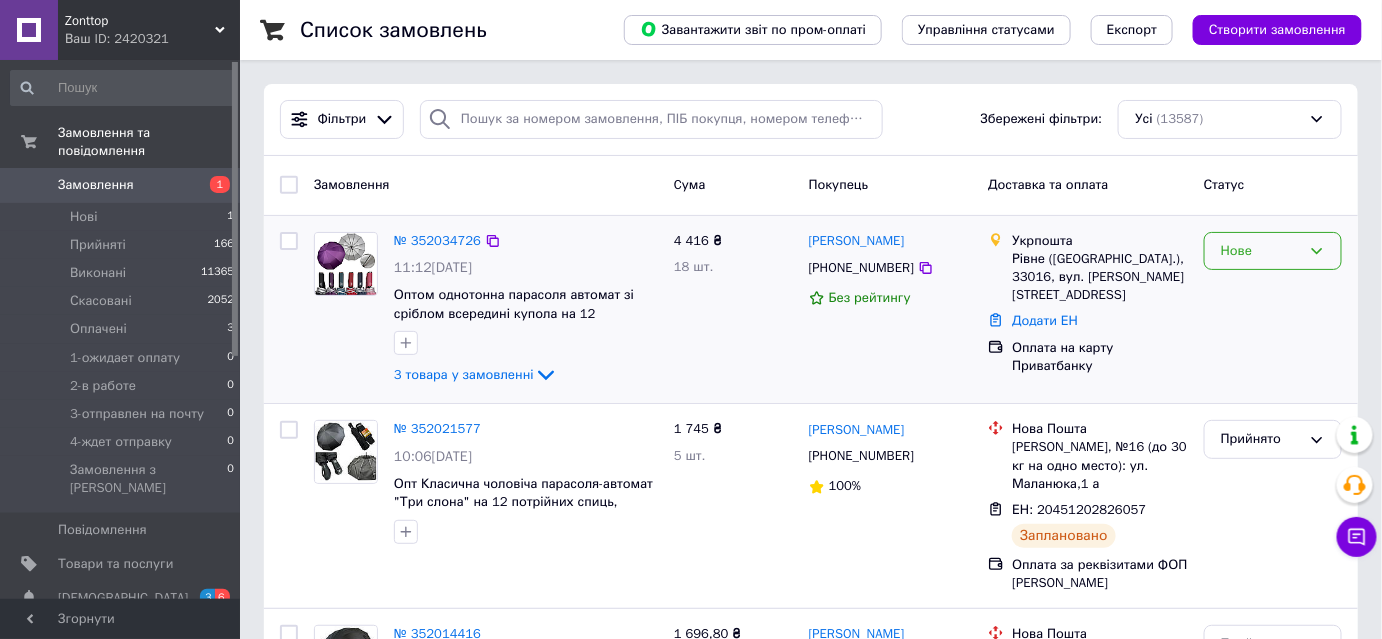 click on "Нове" at bounding box center [1261, 251] 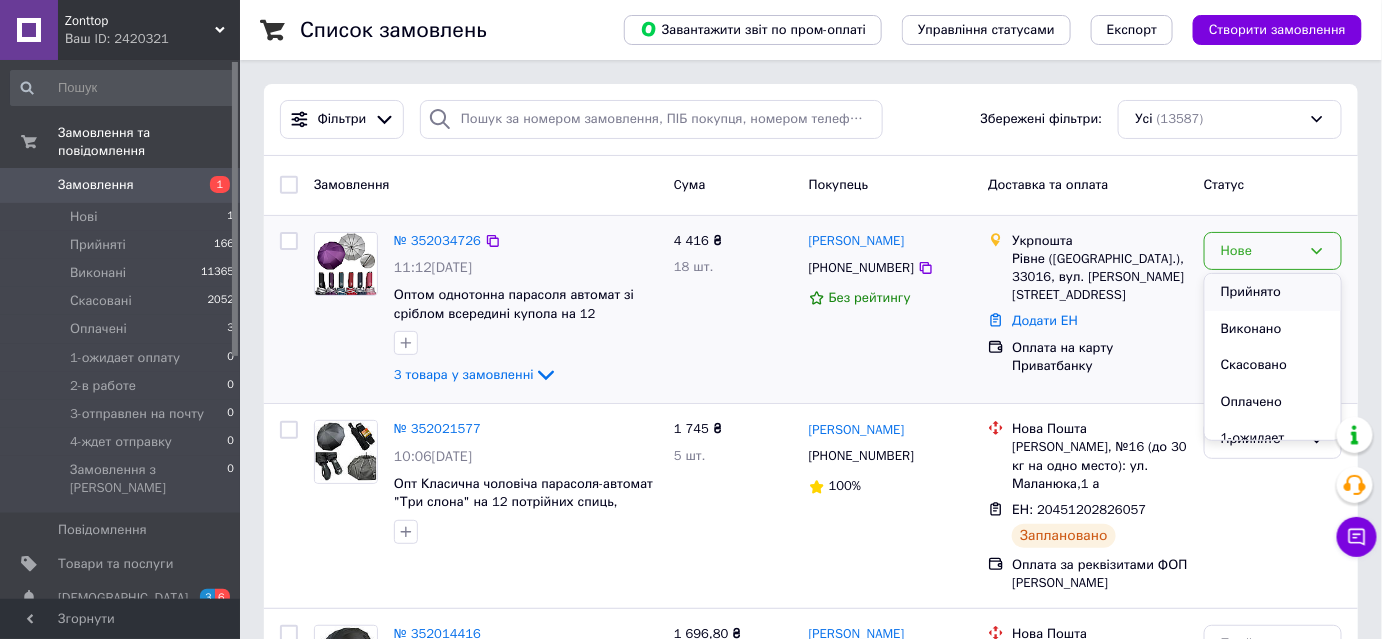 click on "Прийнято" at bounding box center [1273, 292] 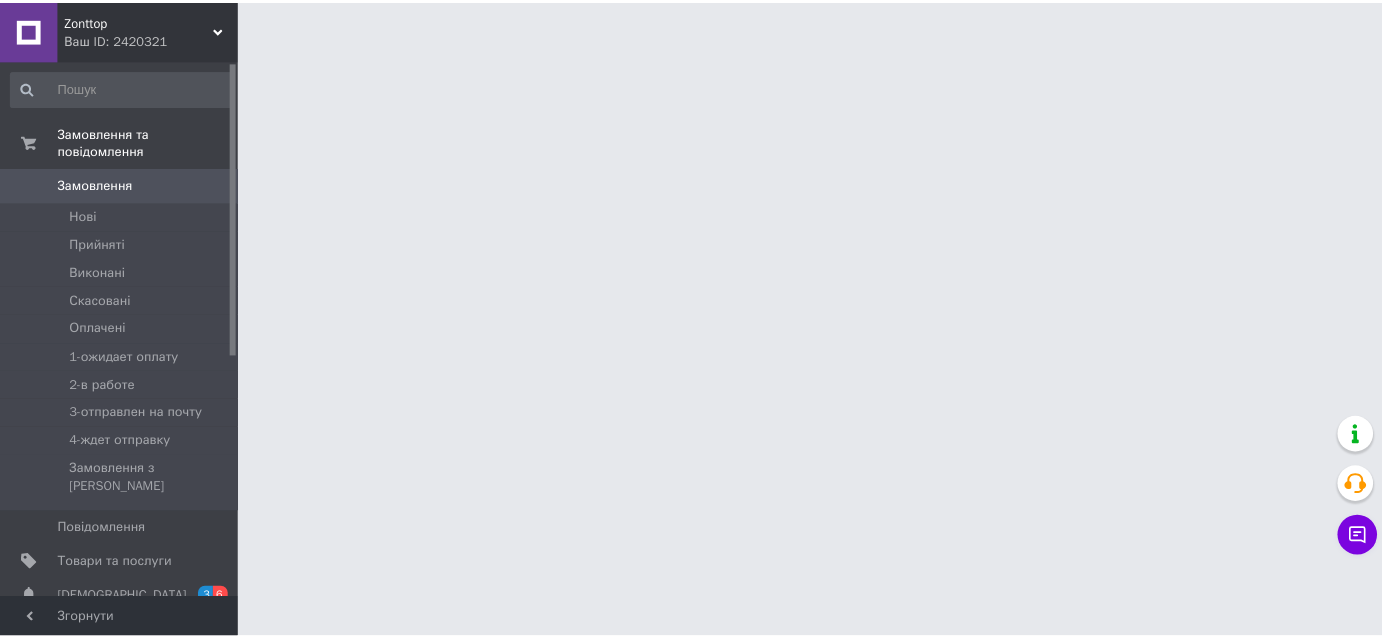scroll, scrollTop: 0, scrollLeft: 0, axis: both 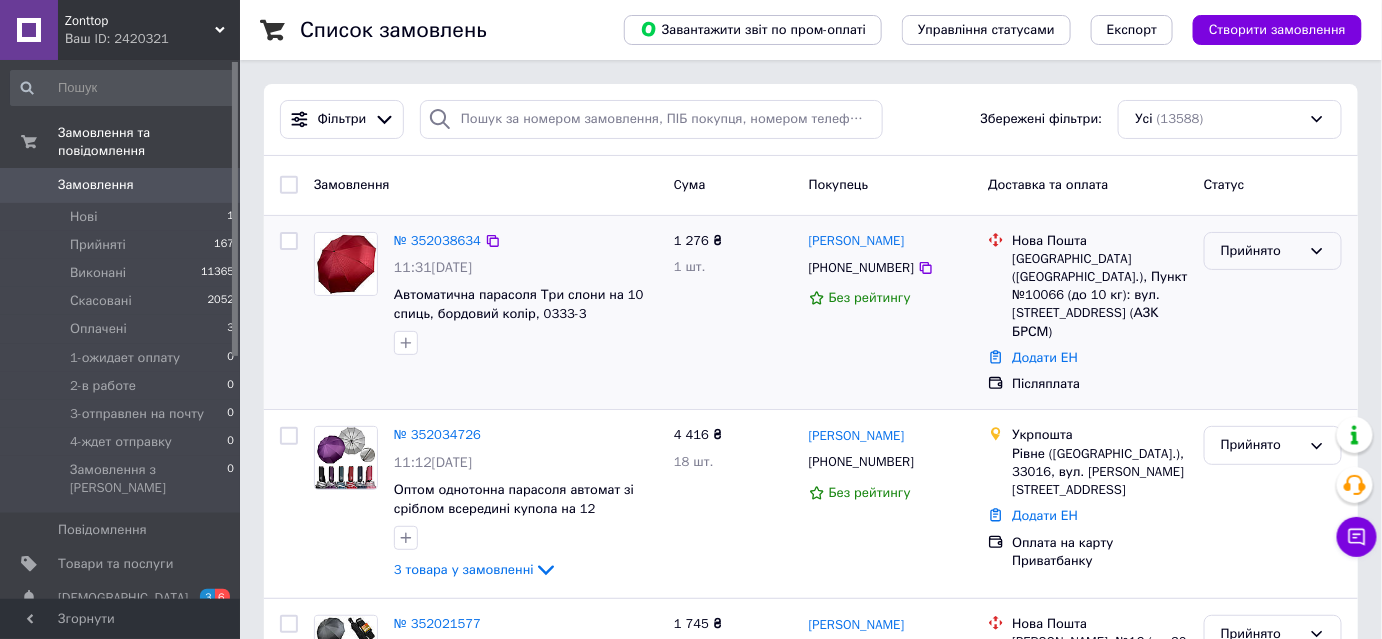 click on "Прийнято" at bounding box center (1261, 251) 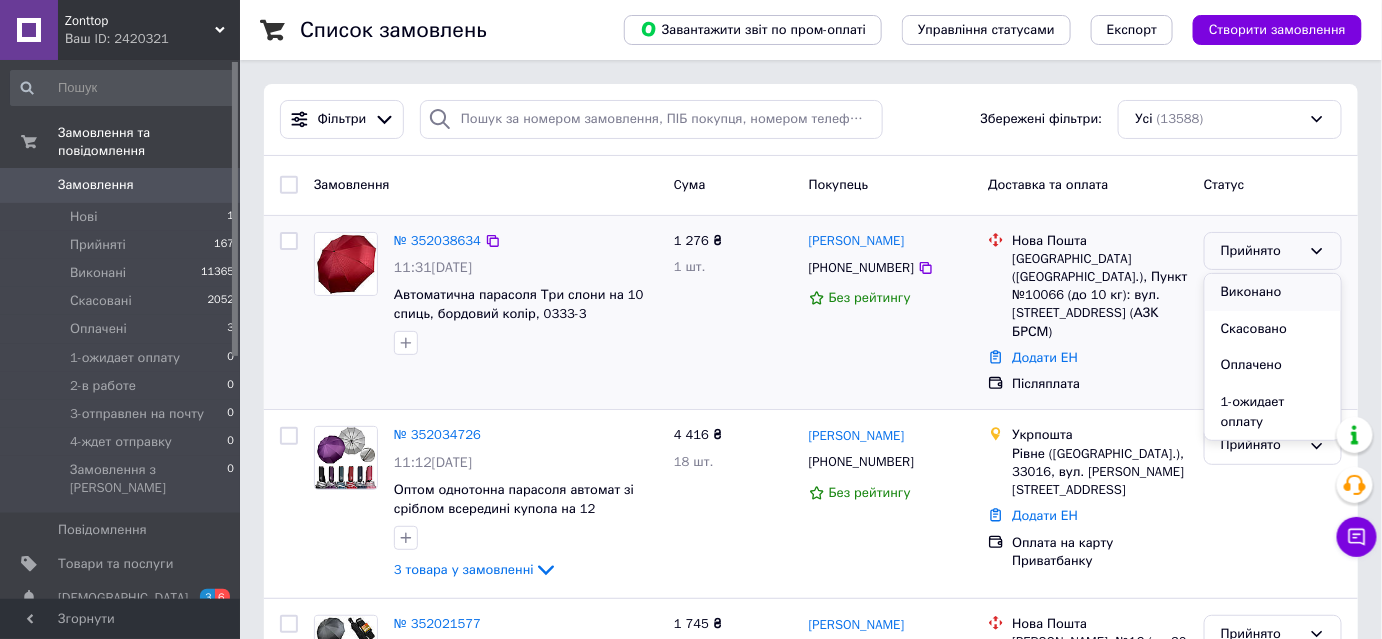click on "Виконано" at bounding box center [1273, 292] 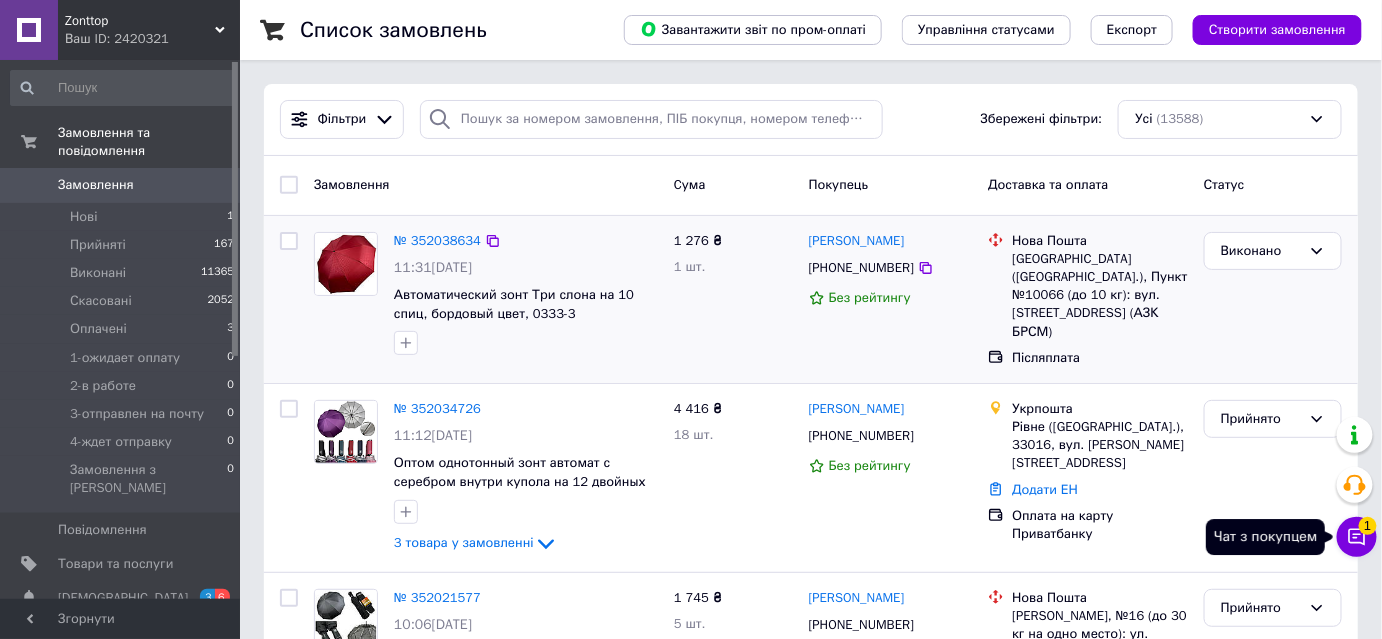 click 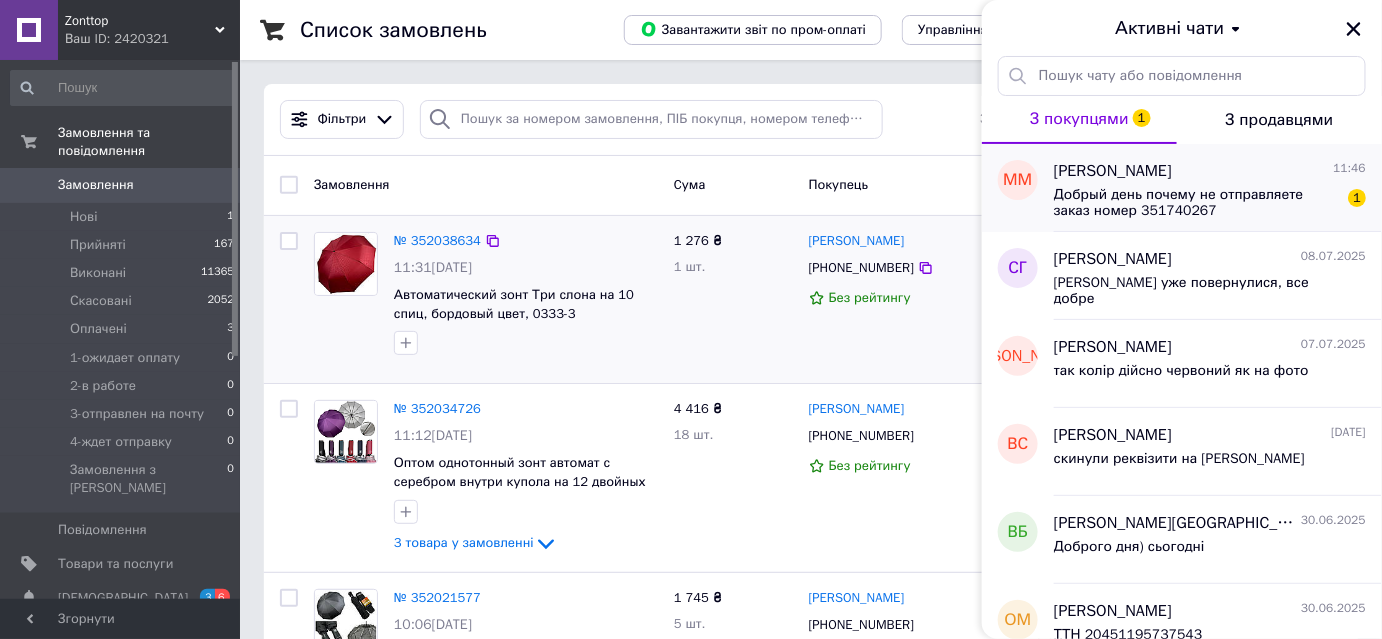 click on "Добрый день почему не отправляете заказ номер 351740267" at bounding box center (1196, 203) 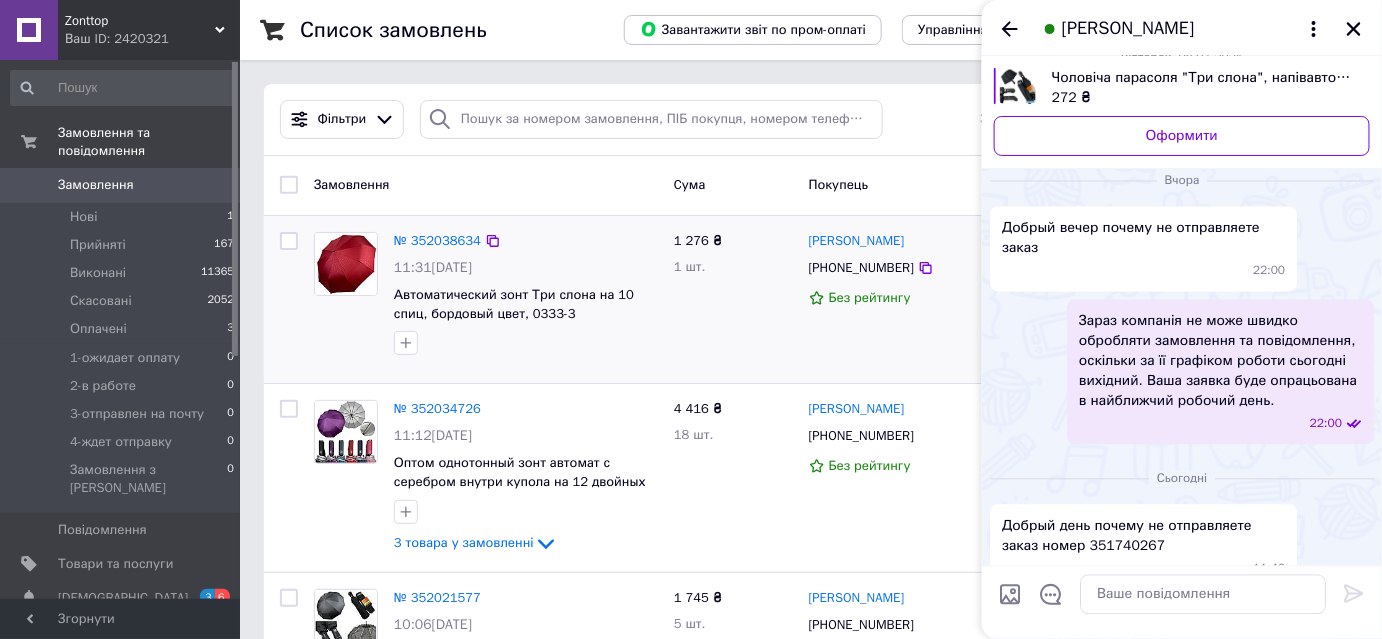 scroll, scrollTop: 1272, scrollLeft: 0, axis: vertical 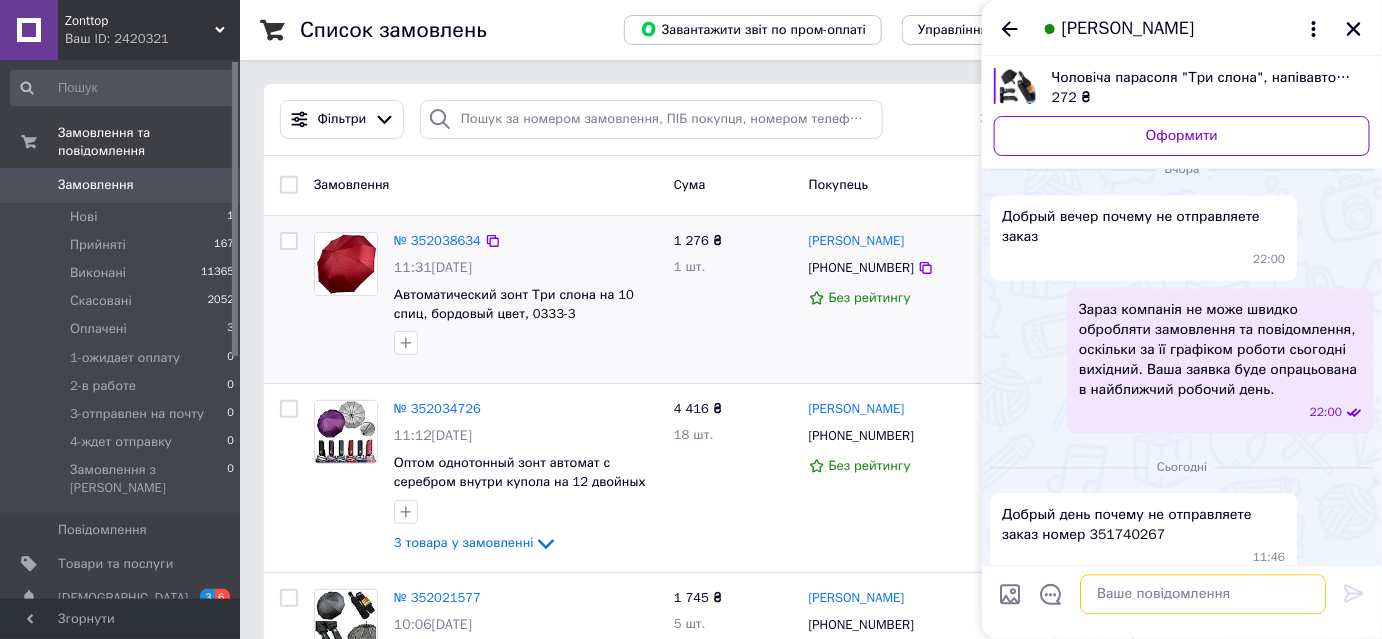 click at bounding box center [1203, 595] 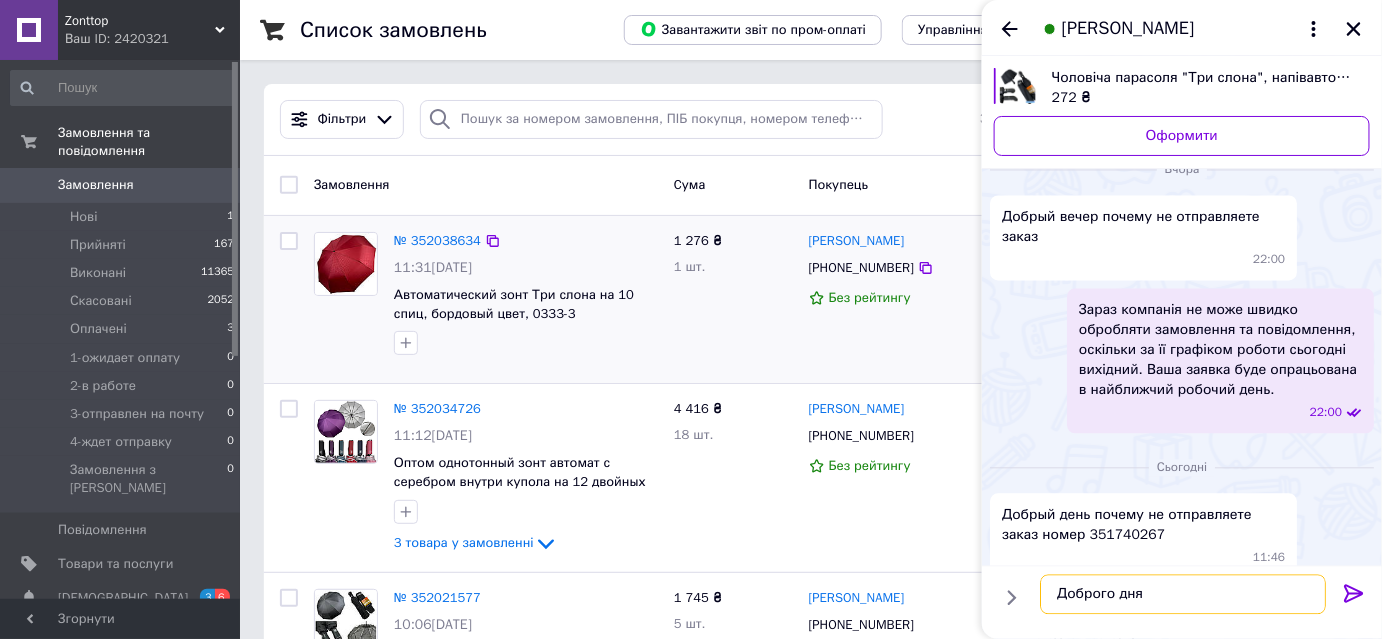 type on "Доброго дня)" 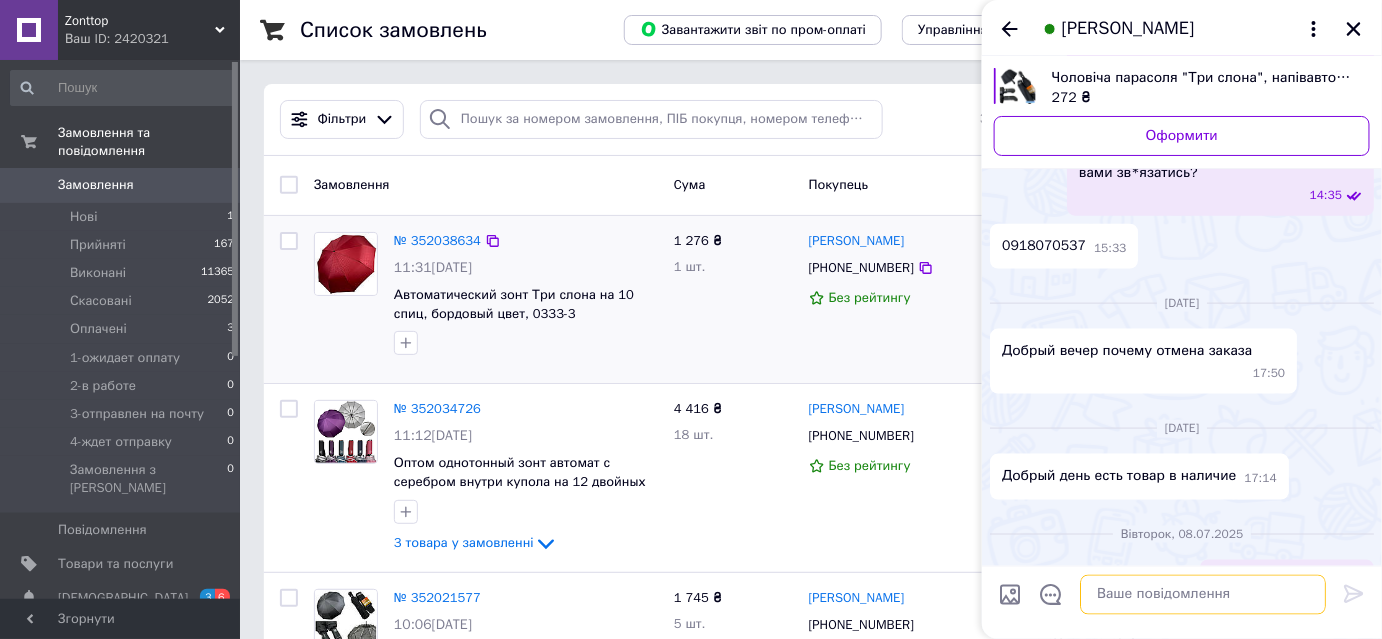 scroll, scrollTop: 744, scrollLeft: 0, axis: vertical 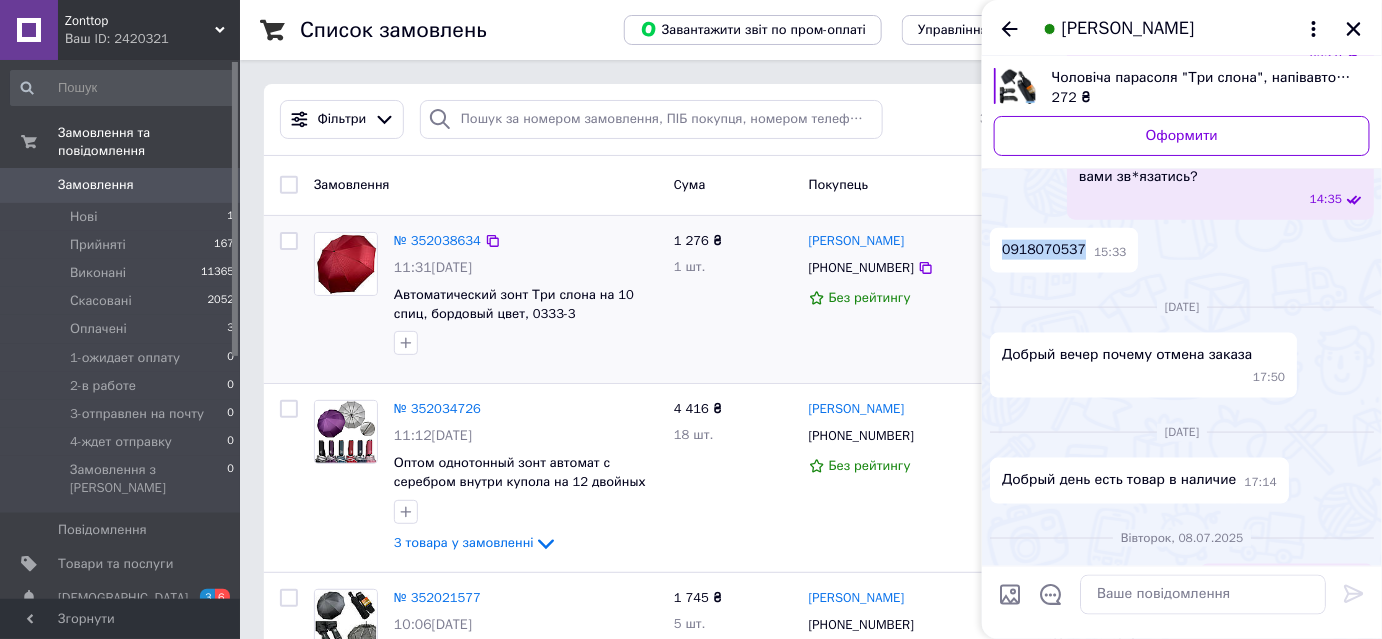 drag, startPoint x: 1077, startPoint y: 251, endPoint x: 1003, endPoint y: 250, distance: 74.00676 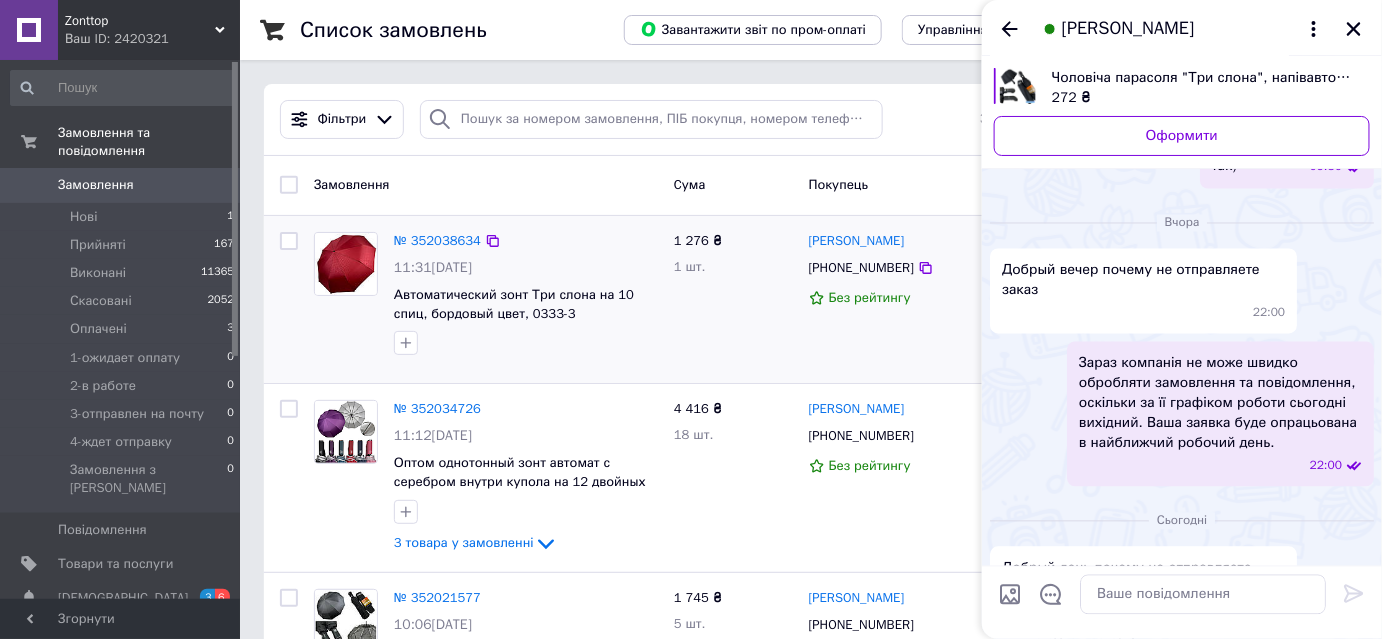 scroll, scrollTop: 1290, scrollLeft: 0, axis: vertical 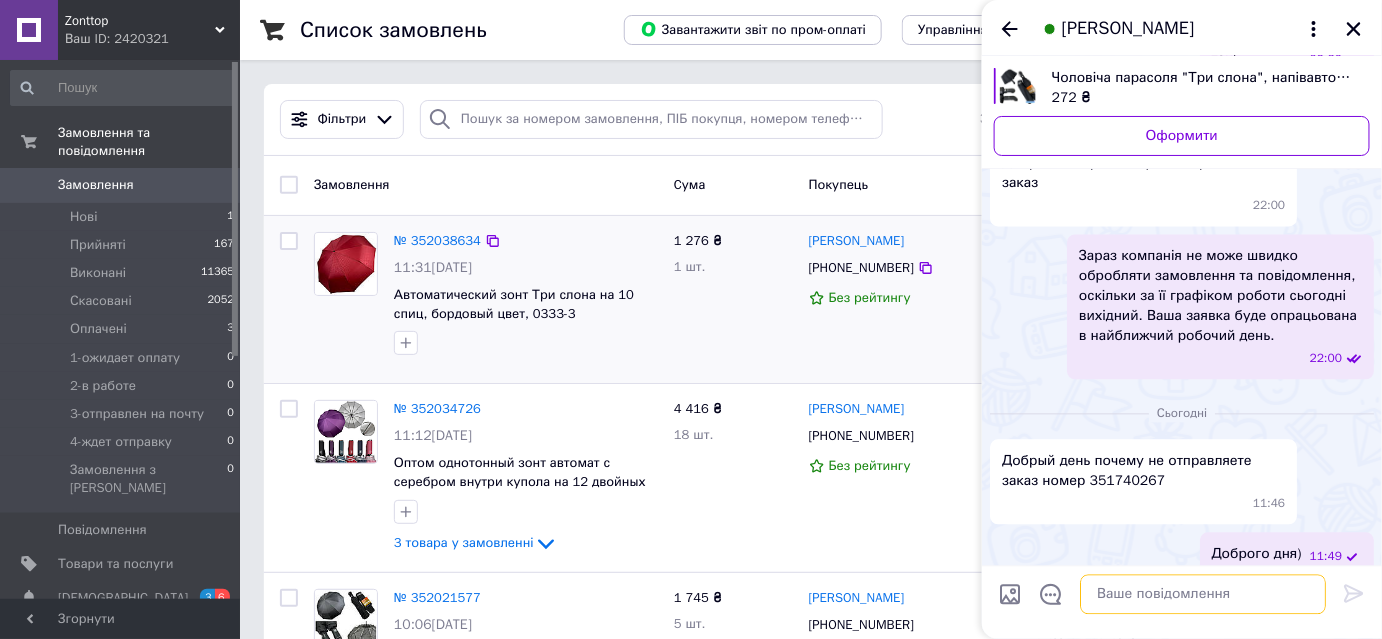 click at bounding box center [1203, 595] 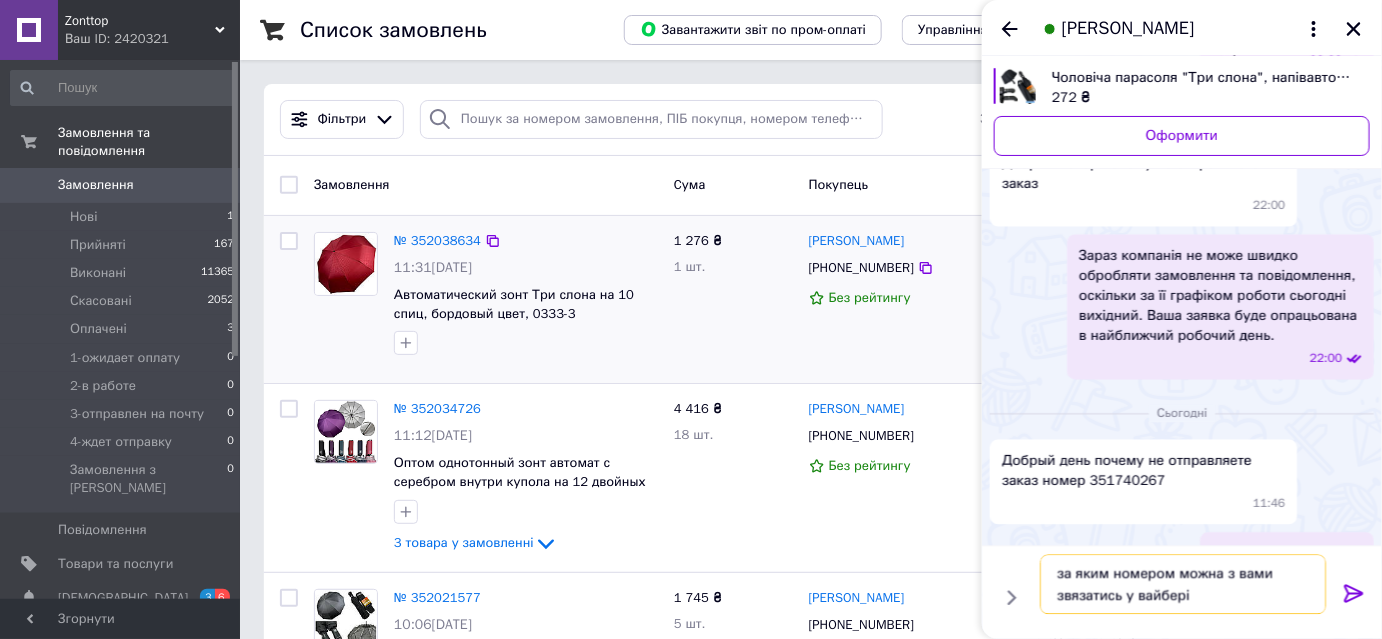 click on "за яким номером можна з вами звязатись у вайбері" at bounding box center (1183, 585) 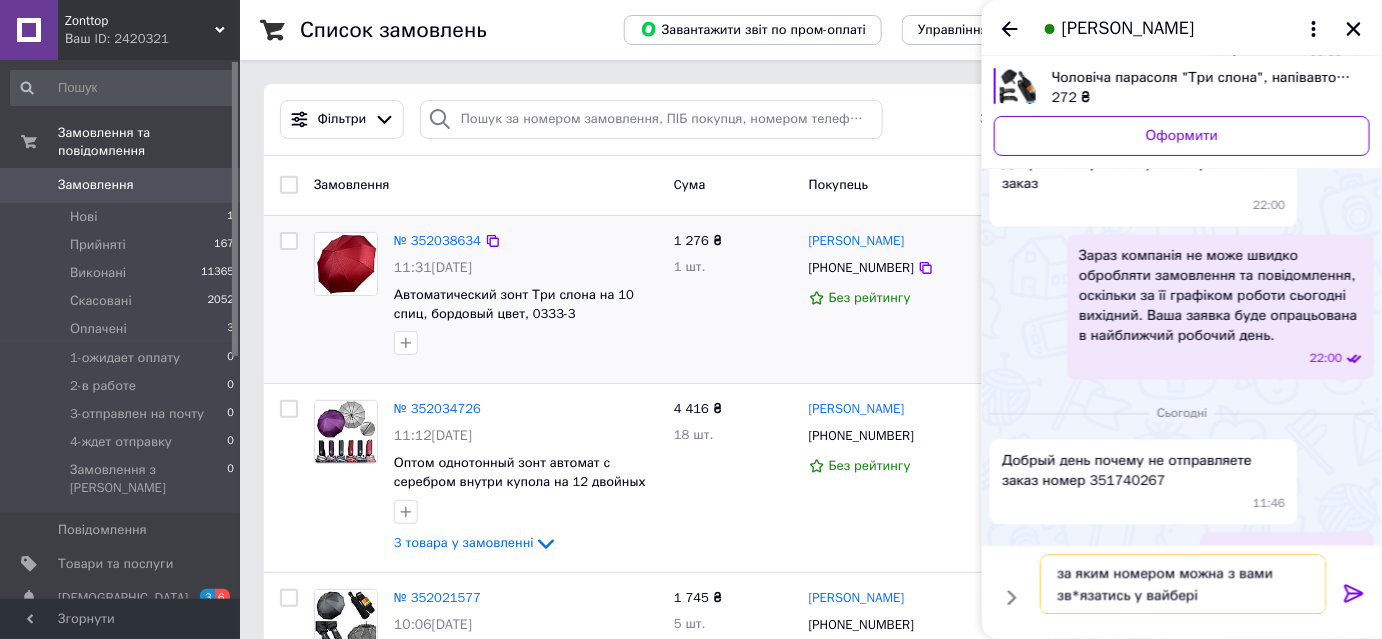 click on "за яким номером можна з вами зв*язатись у вайбері" at bounding box center (1183, 585) 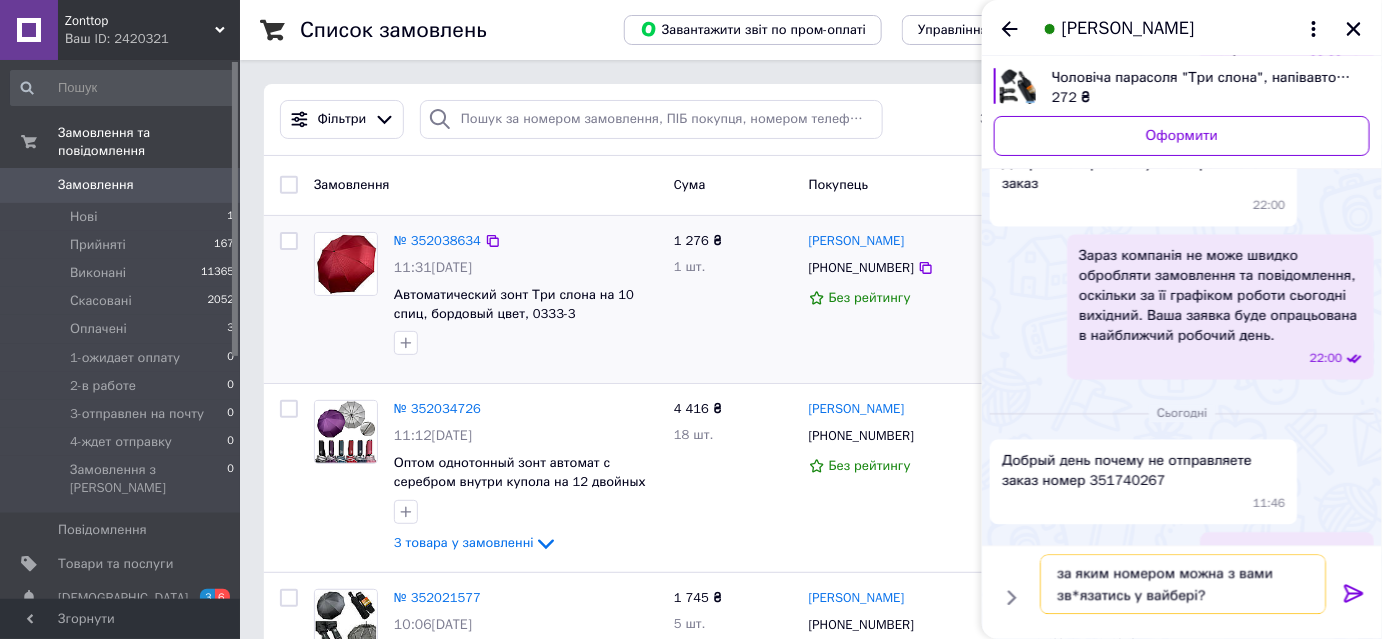 type 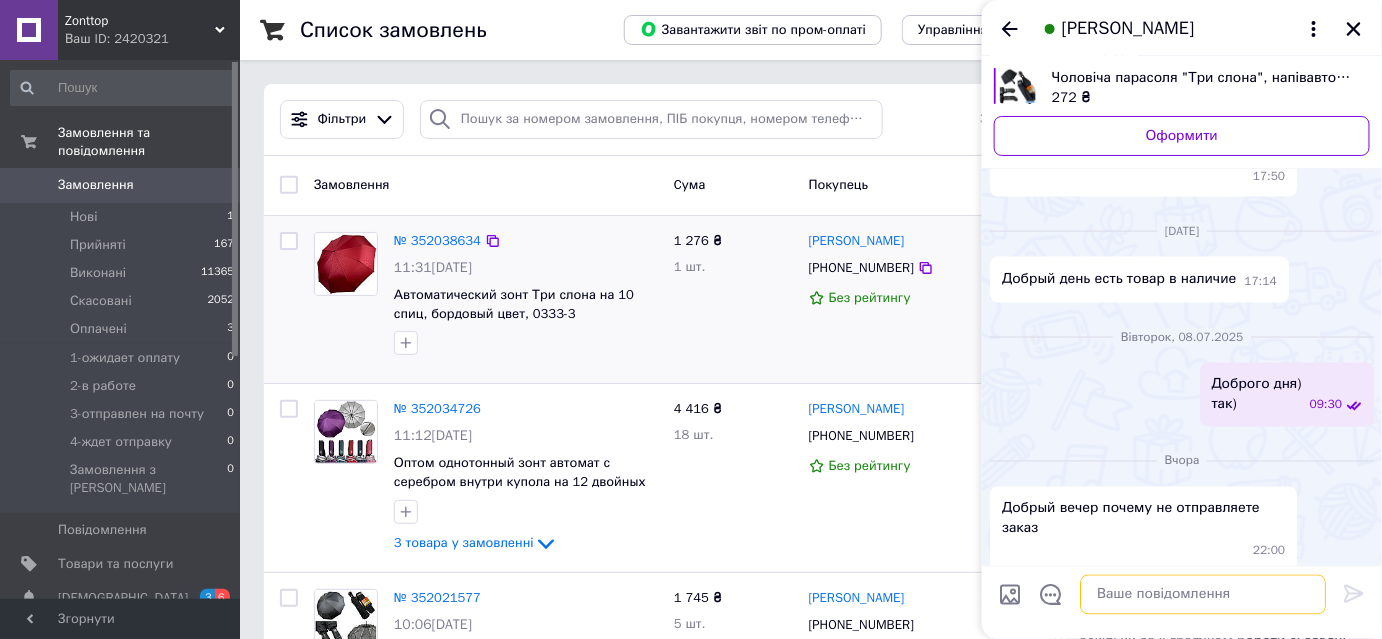 scroll, scrollTop: 746, scrollLeft: 0, axis: vertical 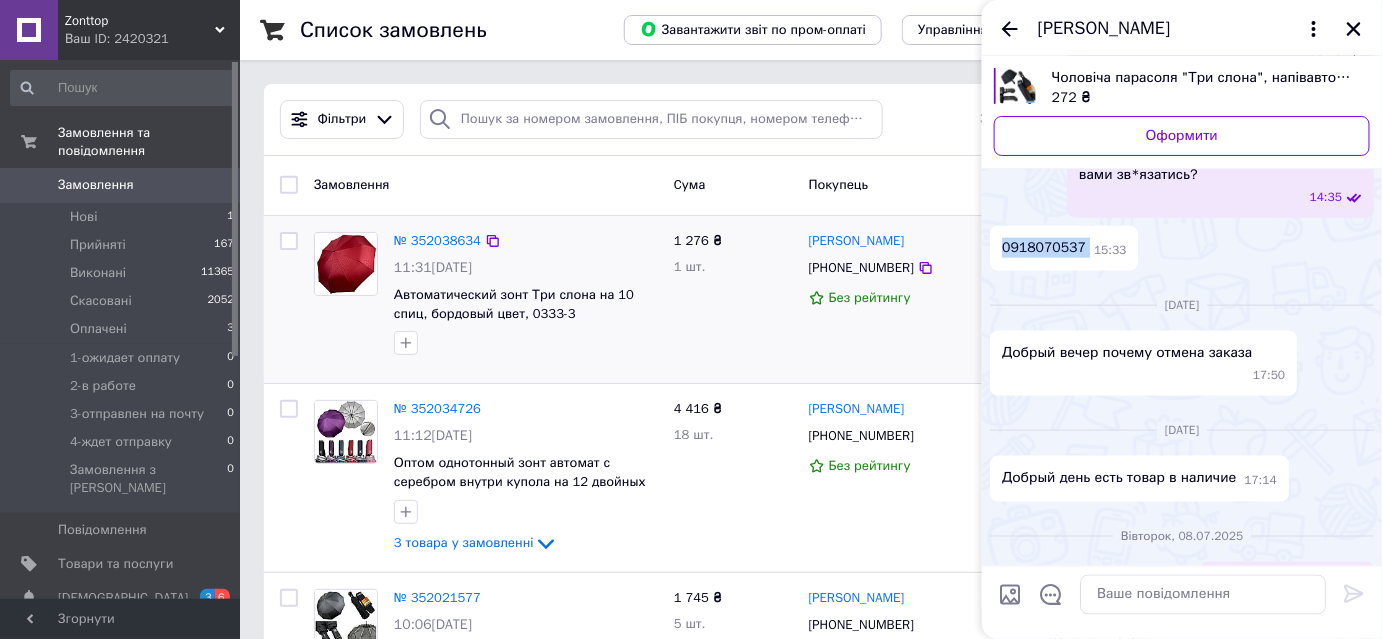 drag, startPoint x: 1003, startPoint y: 242, endPoint x: 1082, endPoint y: 257, distance: 80.411446 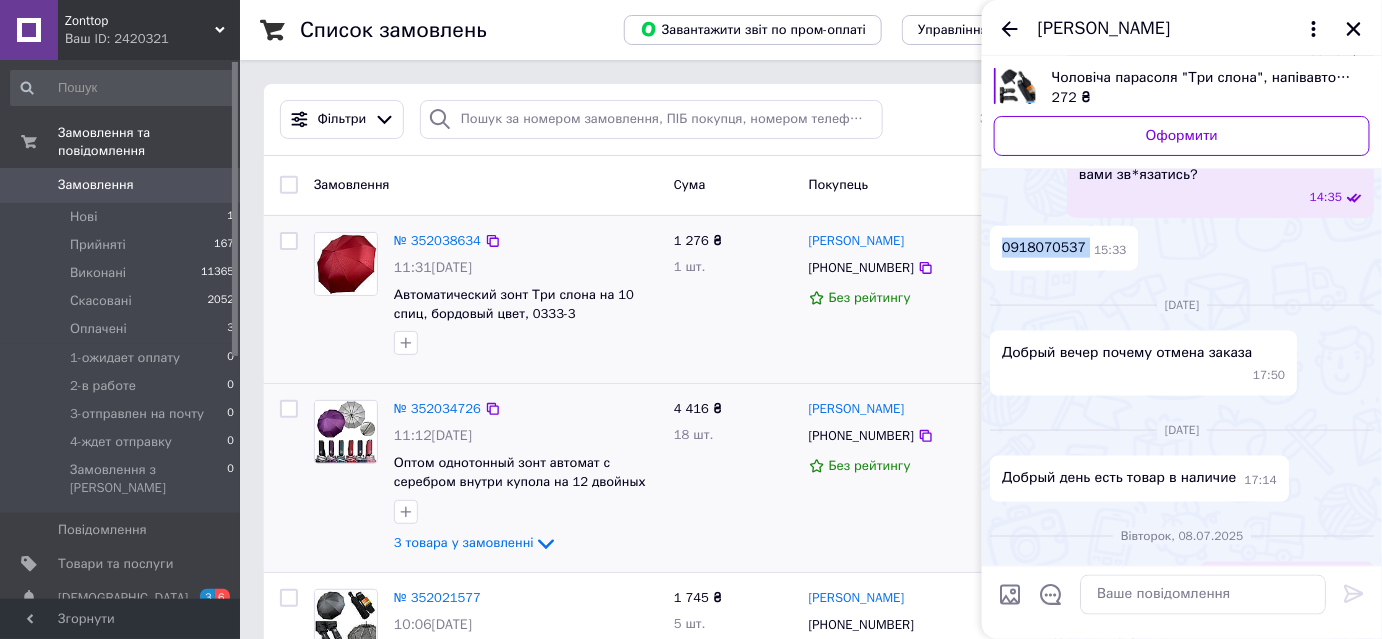 copy on "0918070537" 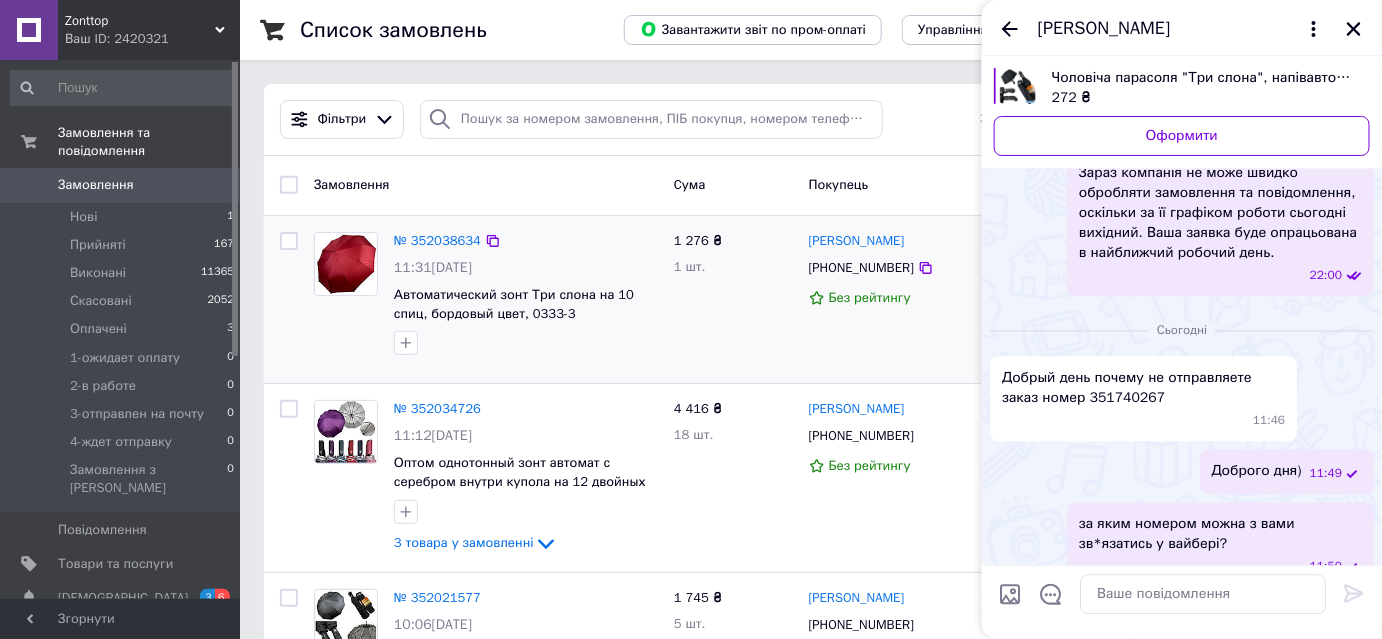 scroll, scrollTop: 1383, scrollLeft: 0, axis: vertical 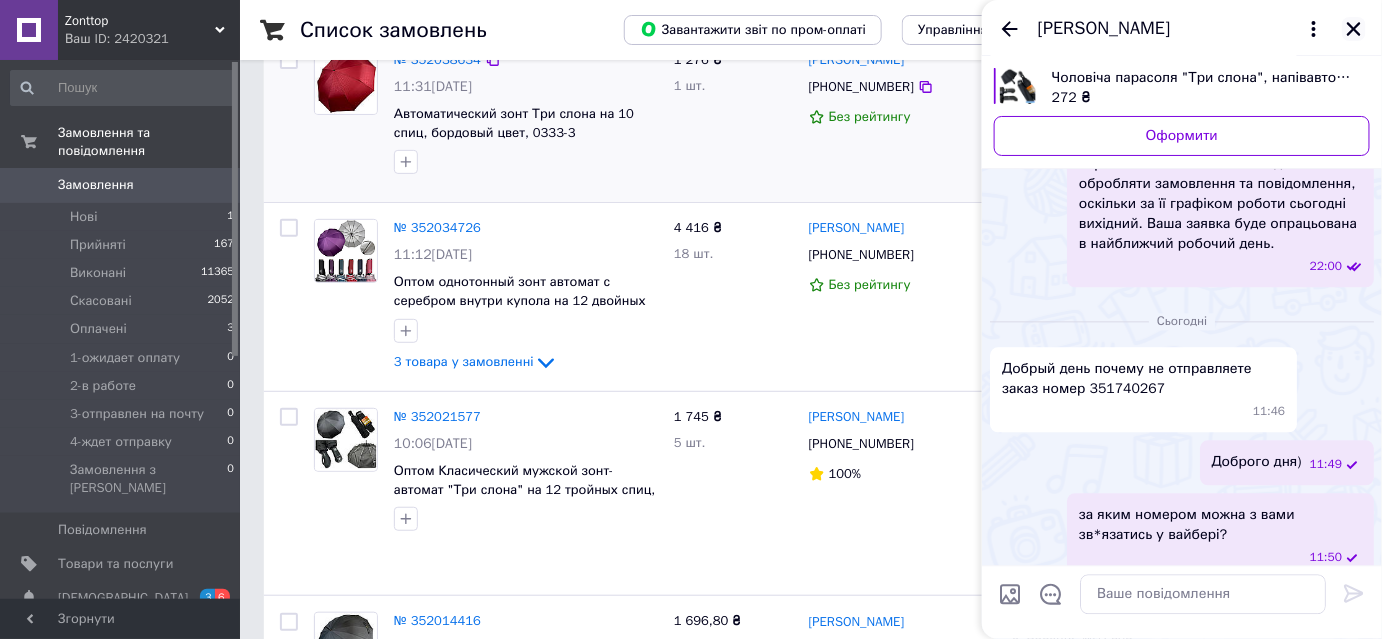 click 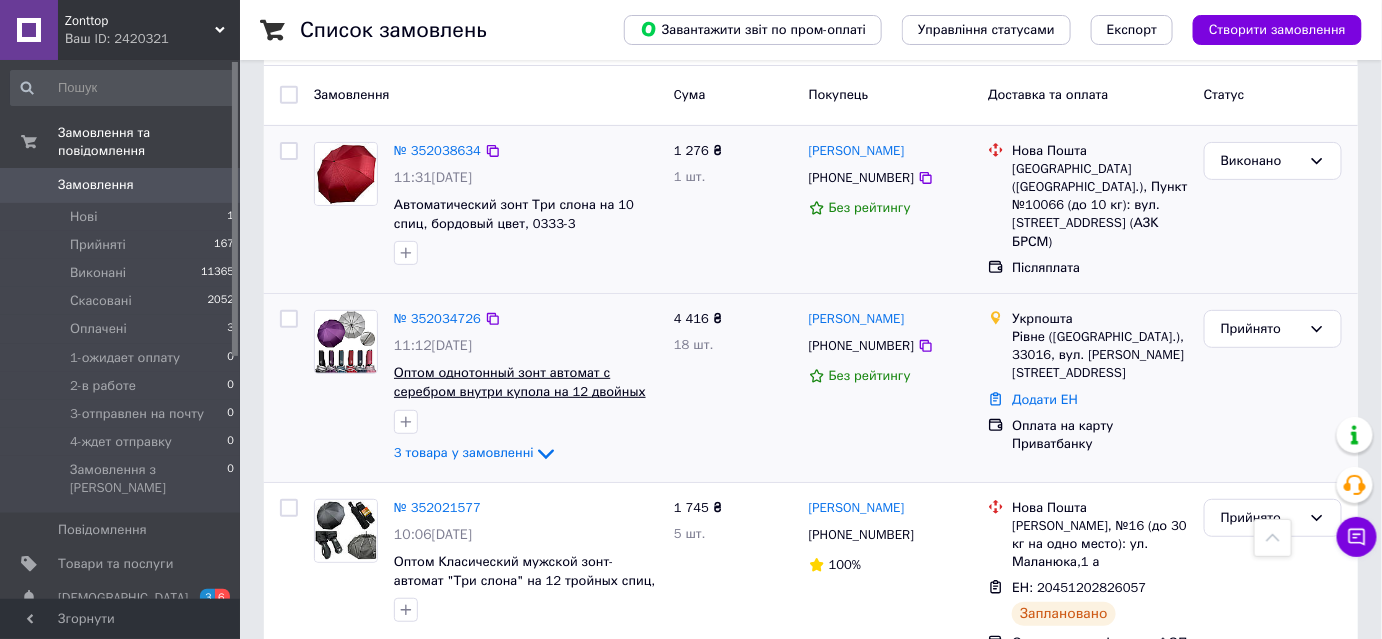 scroll, scrollTop: 0, scrollLeft: 0, axis: both 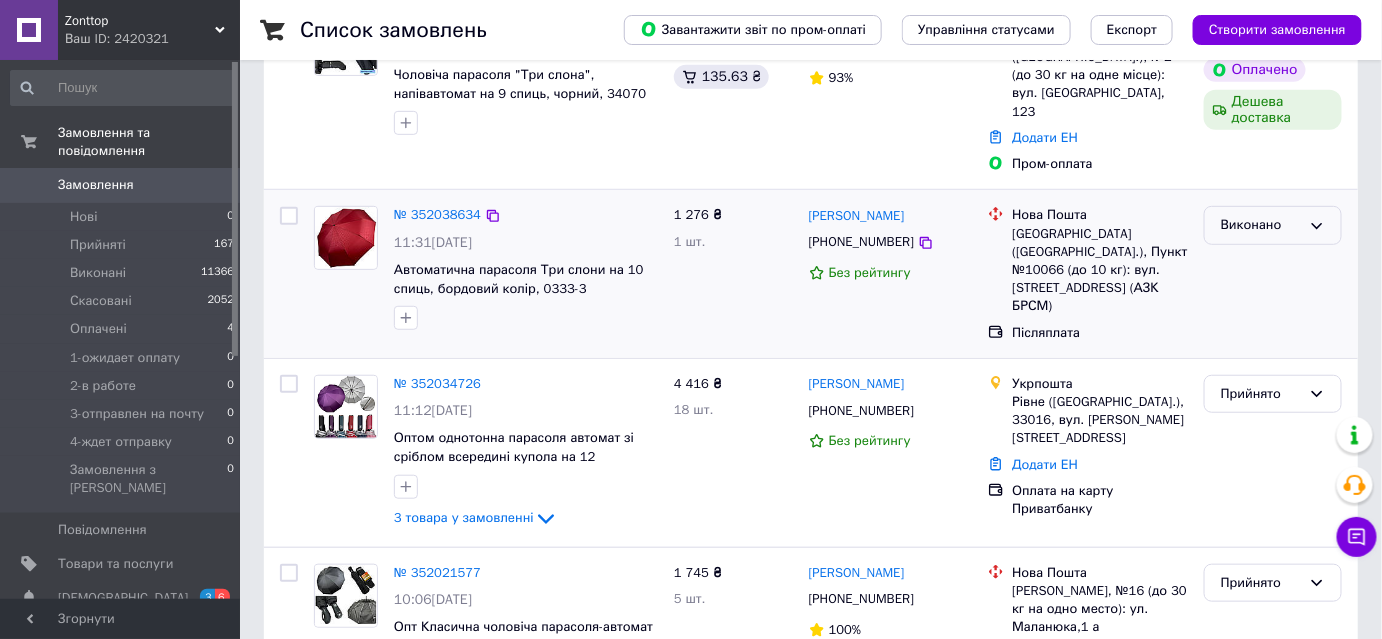 click on "Виконано" at bounding box center (1261, 225) 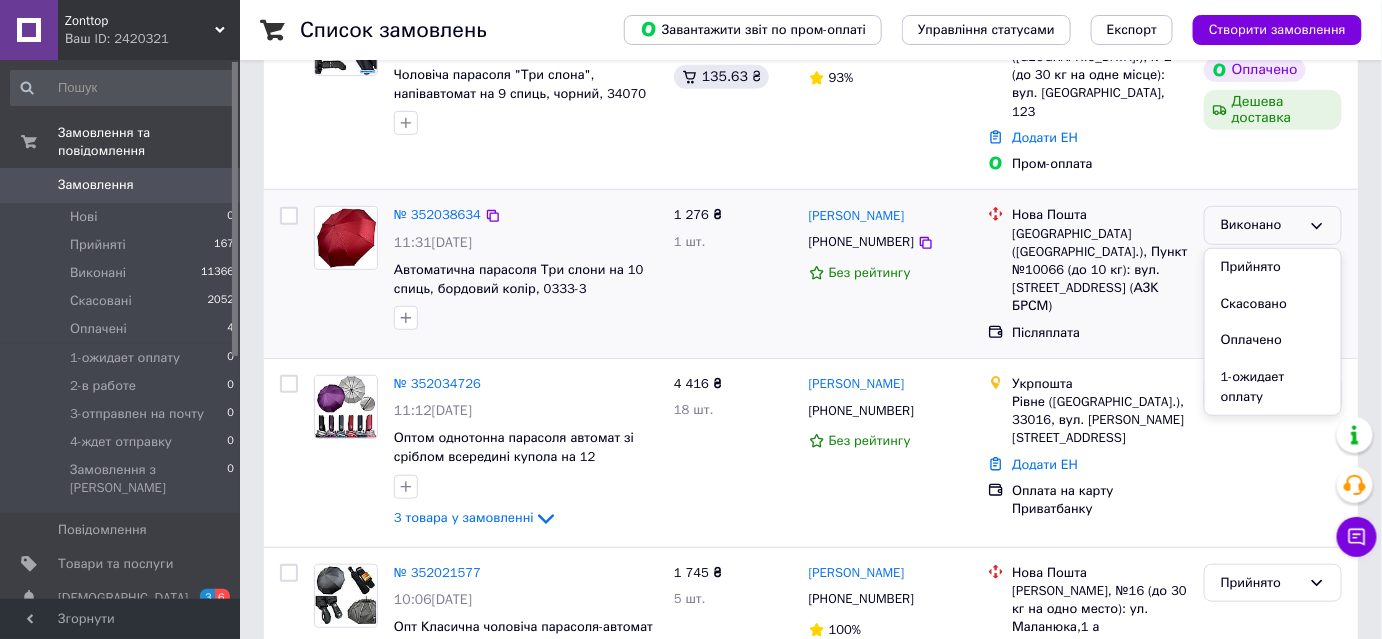 click on "Прийнято" at bounding box center (1273, 267) 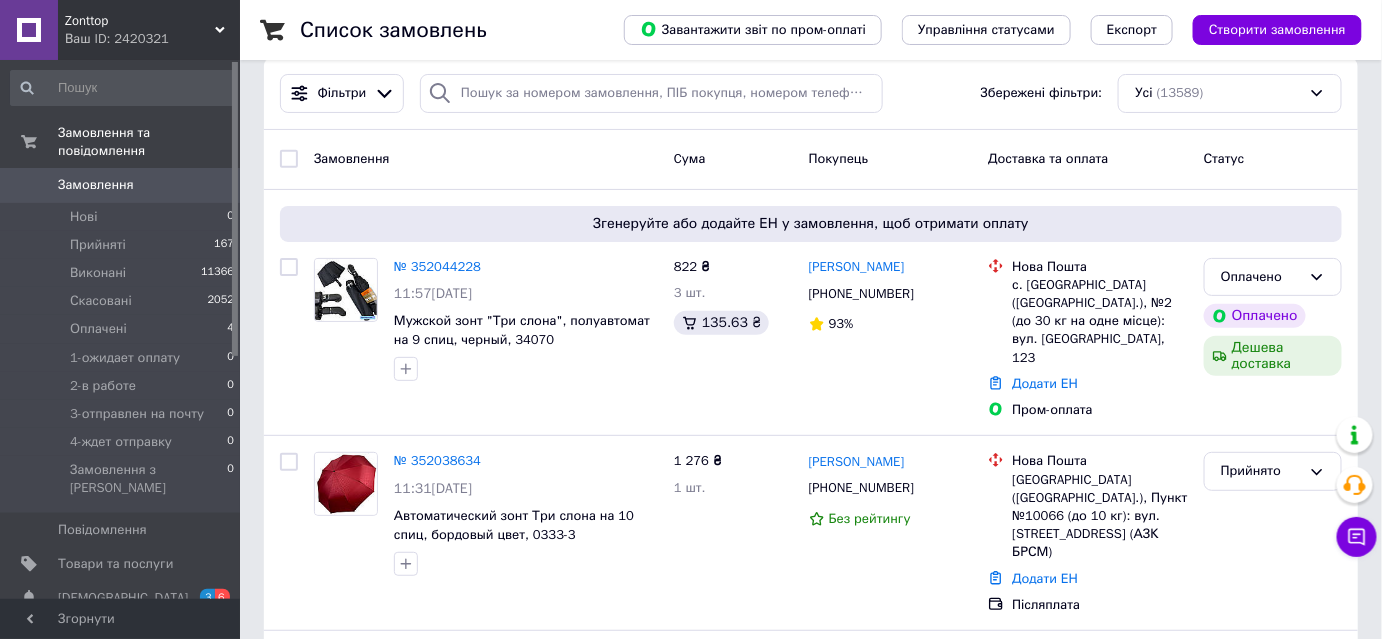 scroll, scrollTop: 0, scrollLeft: 0, axis: both 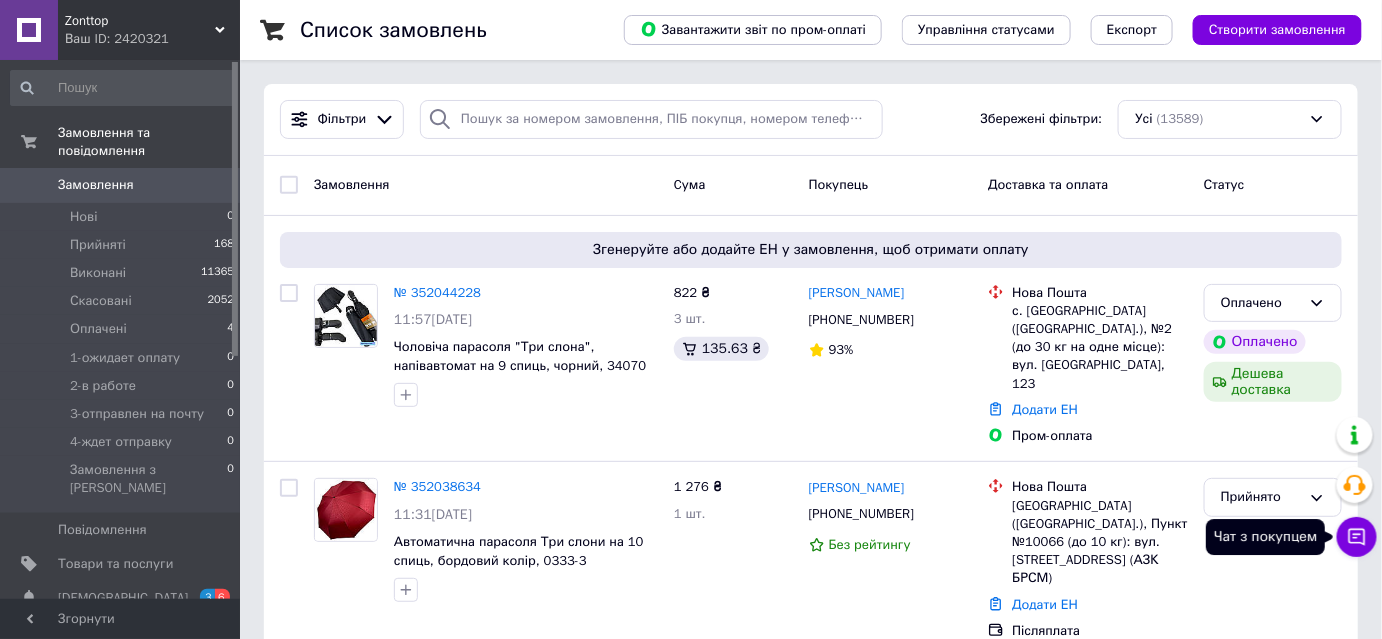 click on "Чат з покупцем" at bounding box center (1357, 537) 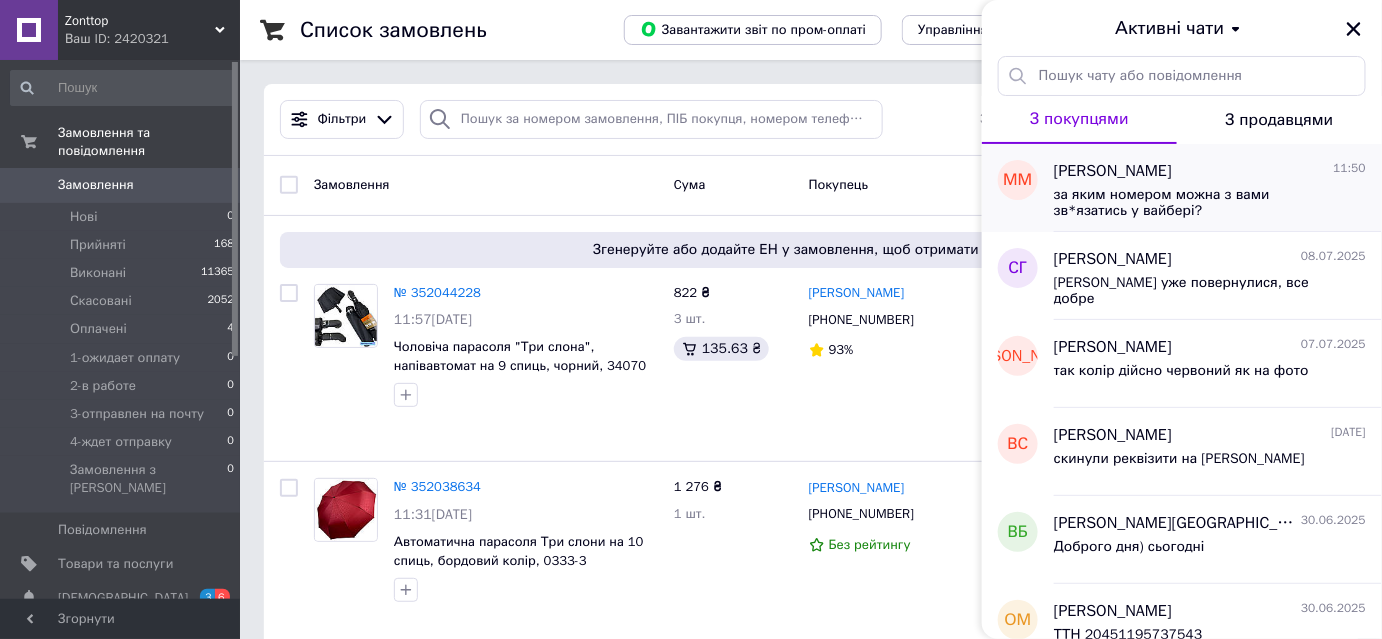 click on "за яким номером можна з вами зв*язатись у вайбері?" at bounding box center (1196, 203) 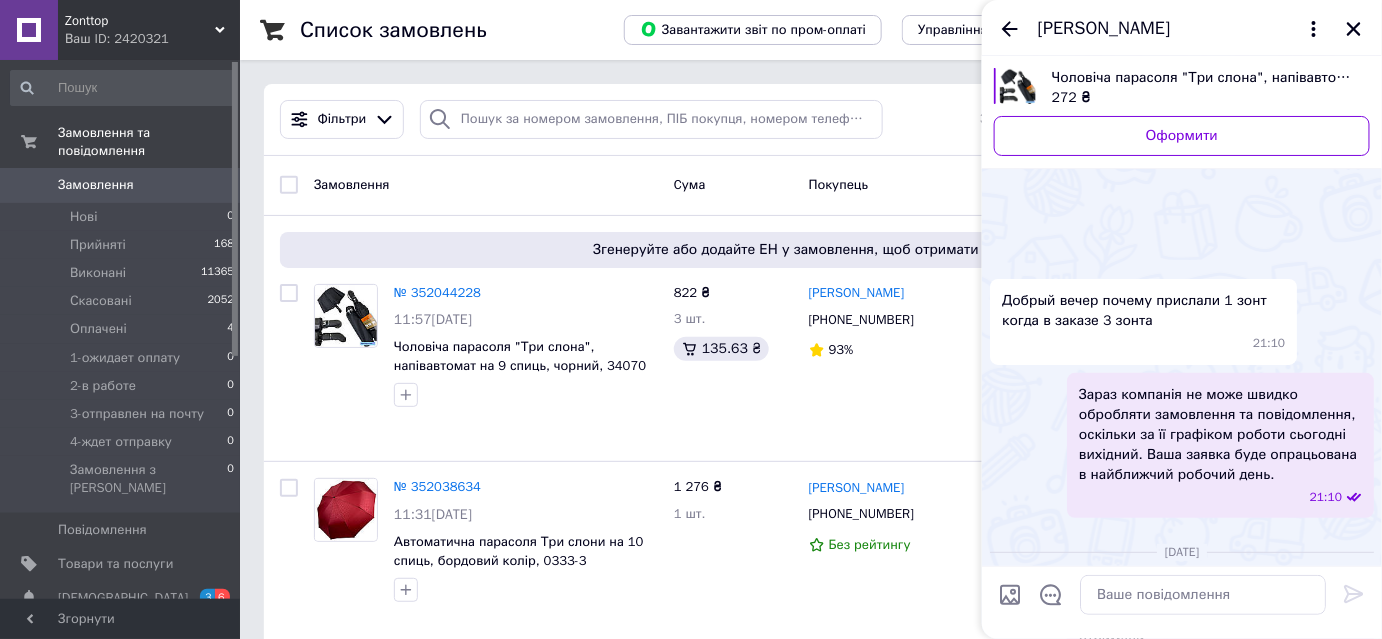 scroll, scrollTop: 1434, scrollLeft: 0, axis: vertical 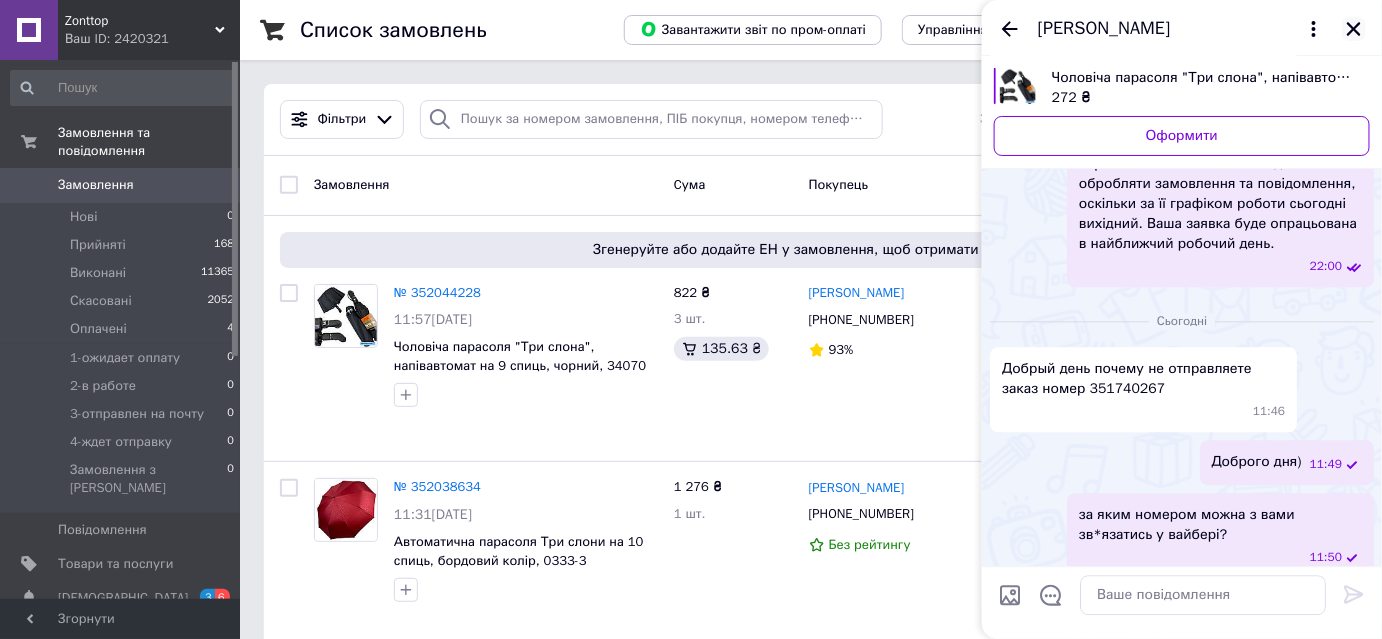 click 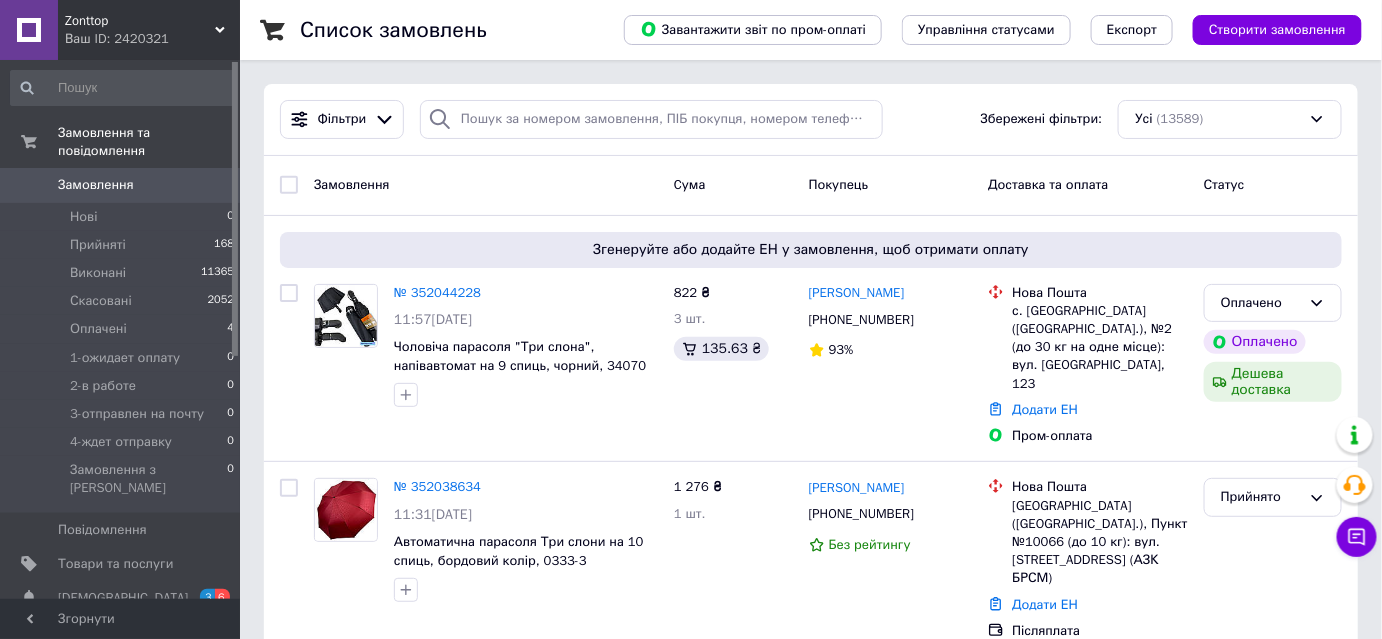 click on "Замовлення" at bounding box center [96, 185] 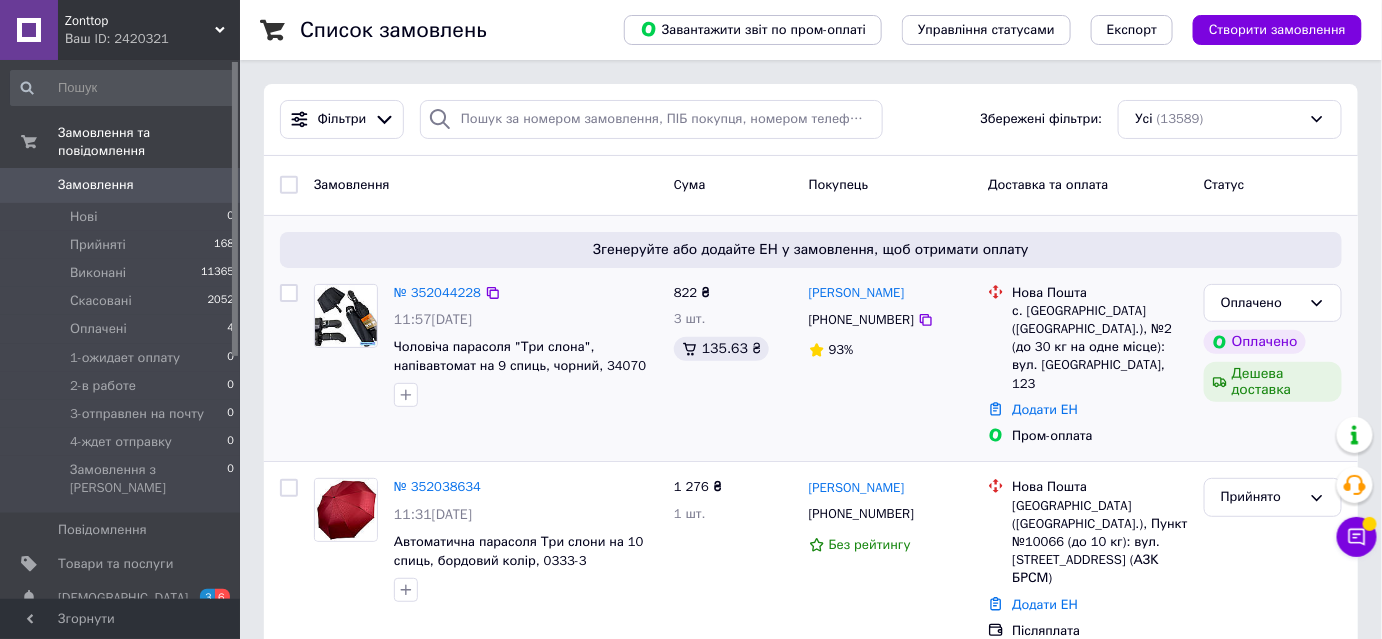 click at bounding box center (526, 395) 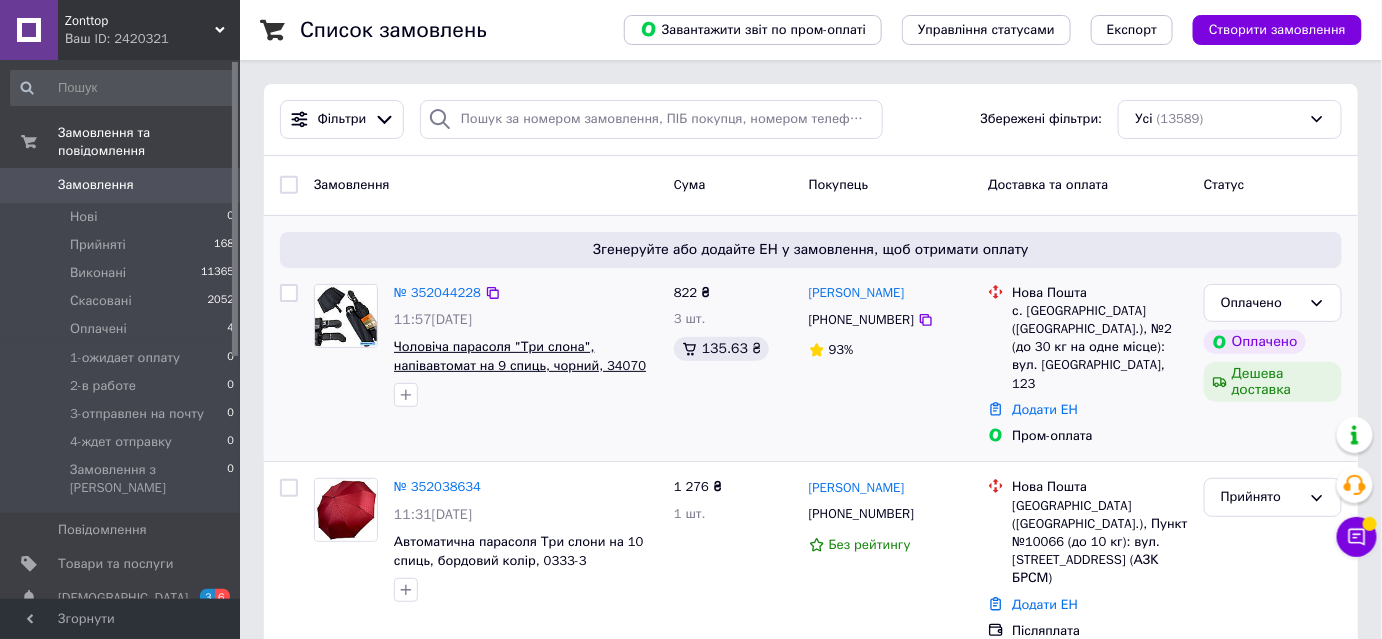 click on "Чоловіча парасоля "Три слона", напівавтомат на 9 спиць, чорний, 34070" at bounding box center [520, 356] 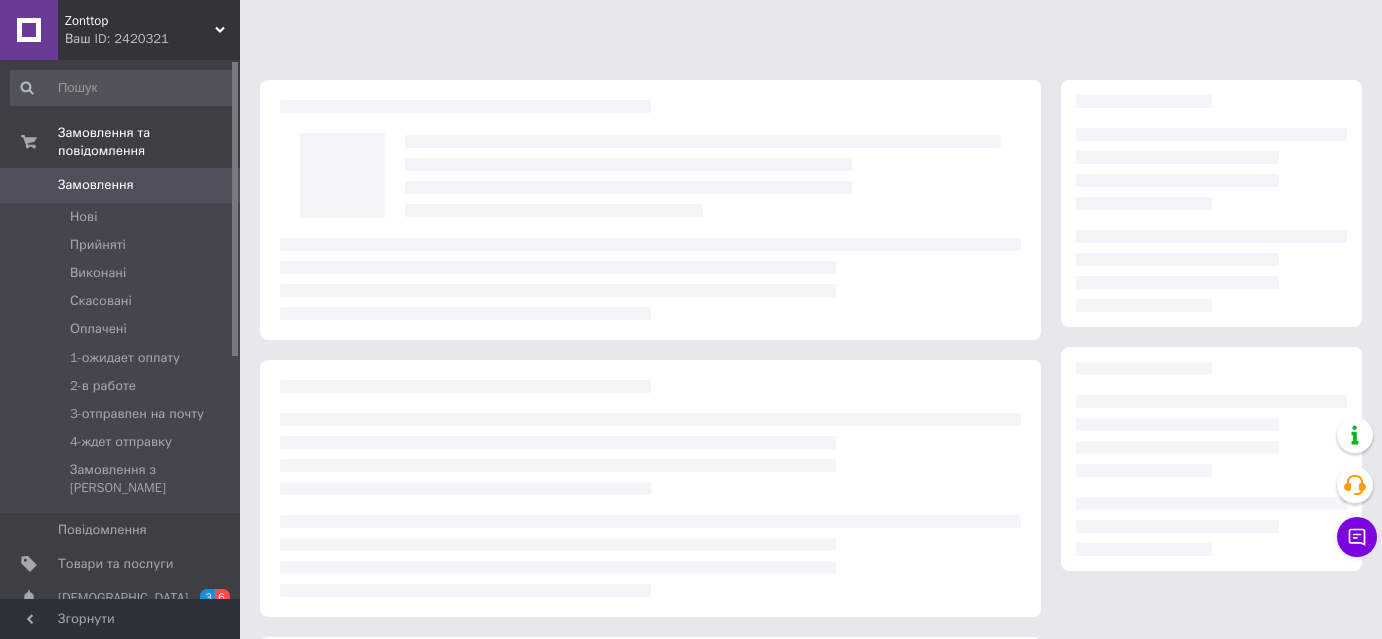 scroll, scrollTop: 0, scrollLeft: 0, axis: both 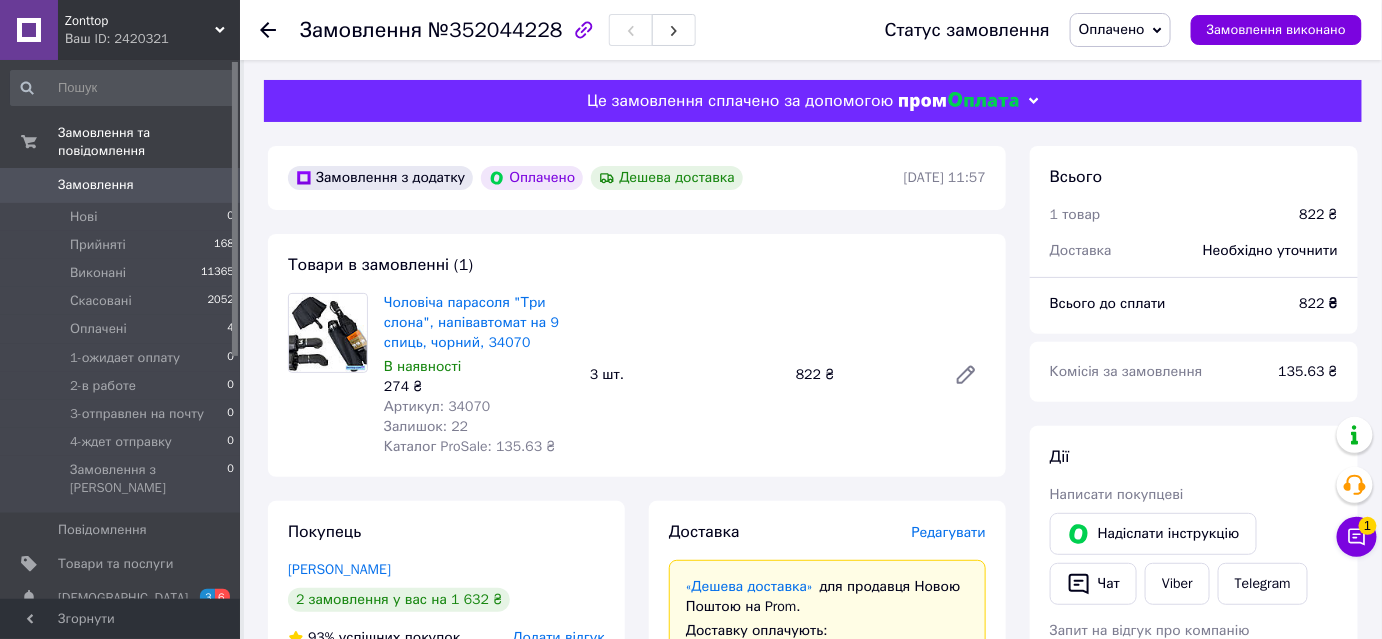 click on "Замовлення №352044228 Статус замовлення Оплачено Прийнято Виконано Скасовано 1-ожидает оплату 2-в работе 3-отправлен на почту 4-ждет отправку Замовлення виконано" at bounding box center [811, 30] 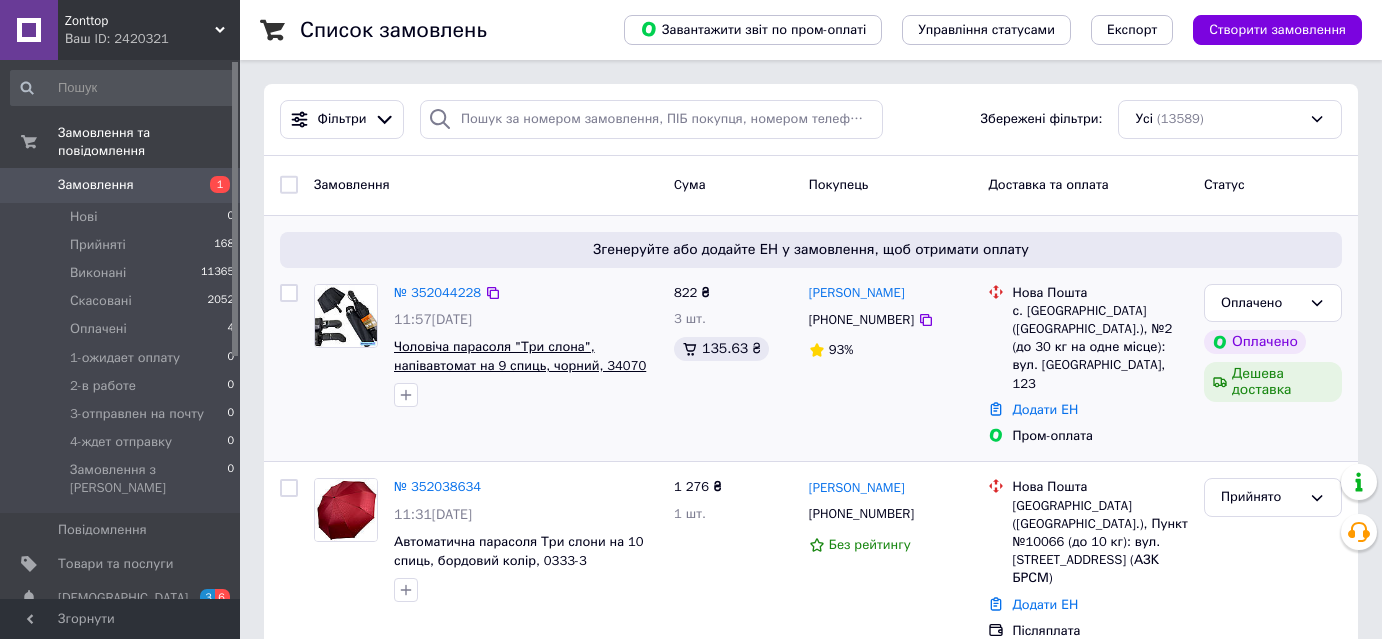 scroll, scrollTop: 0, scrollLeft: 0, axis: both 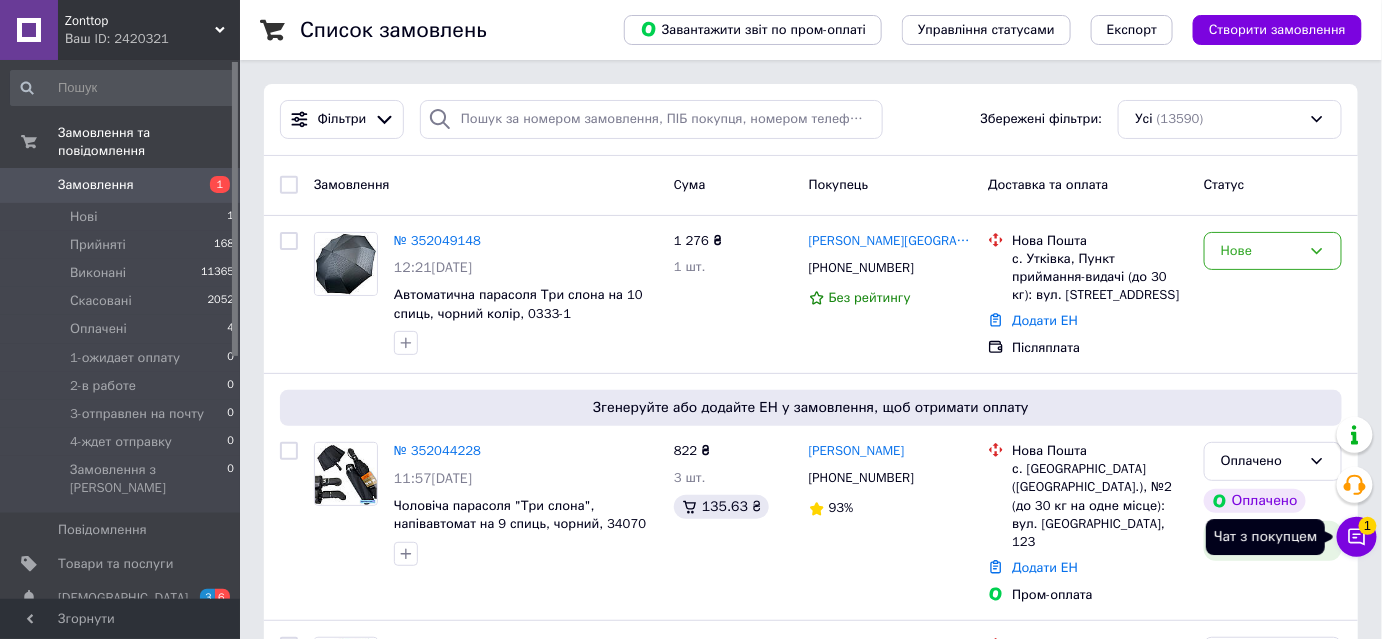 click 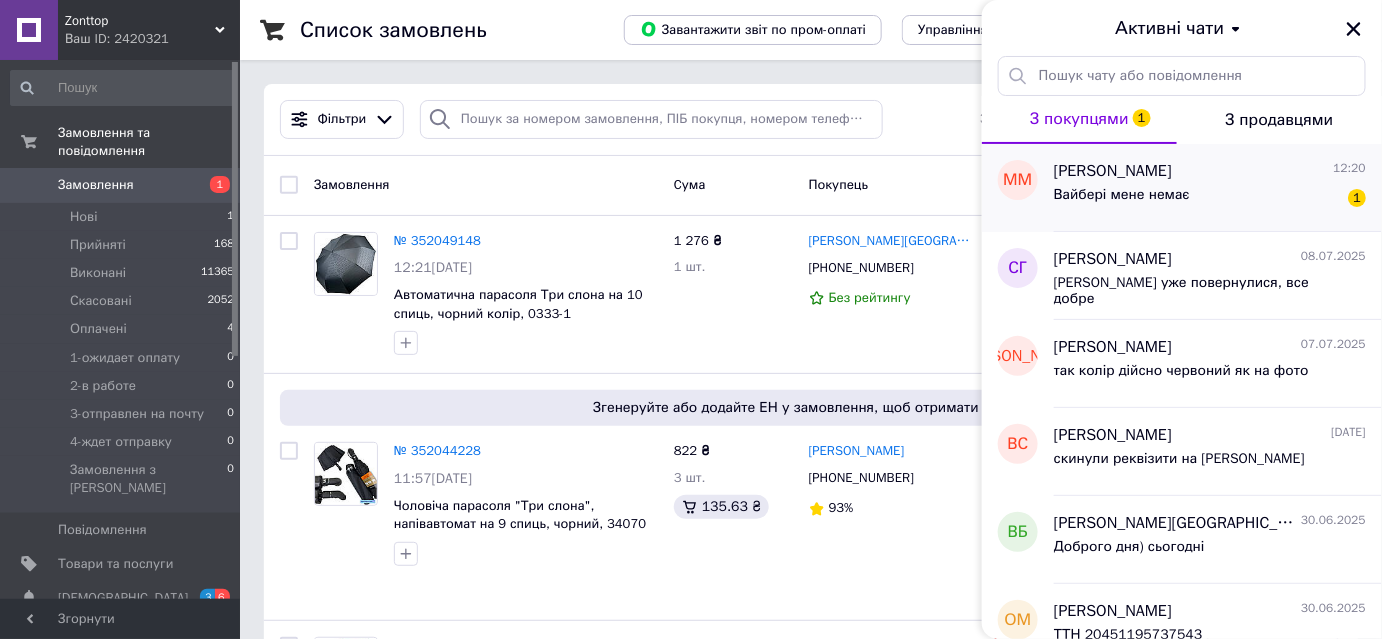 click on "Вайбері мене немає" at bounding box center (1122, 195) 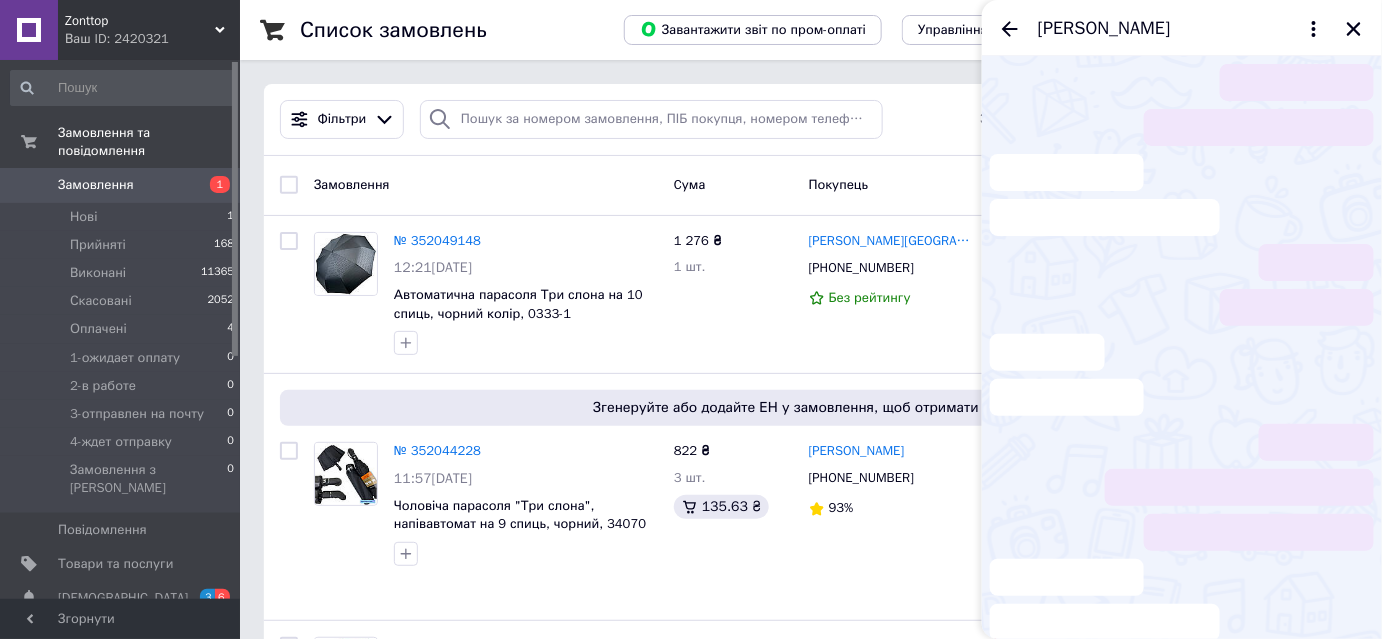 scroll, scrollTop: 1523, scrollLeft: 0, axis: vertical 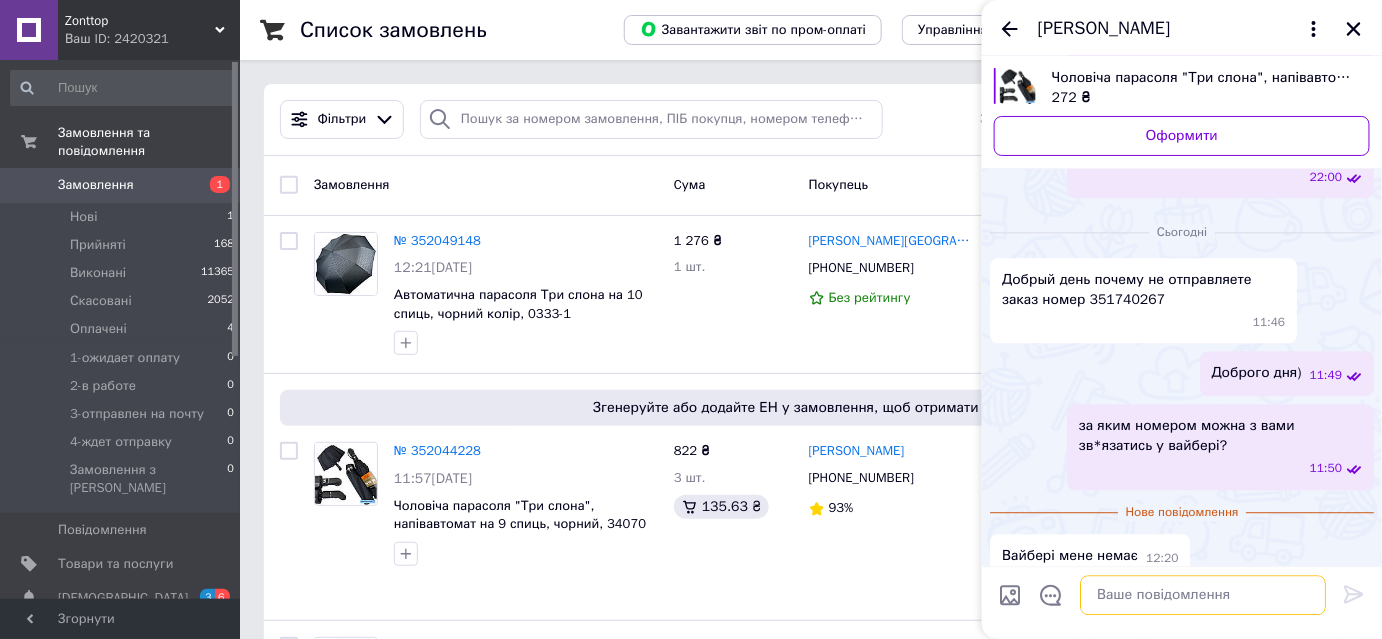 click at bounding box center [1203, 595] 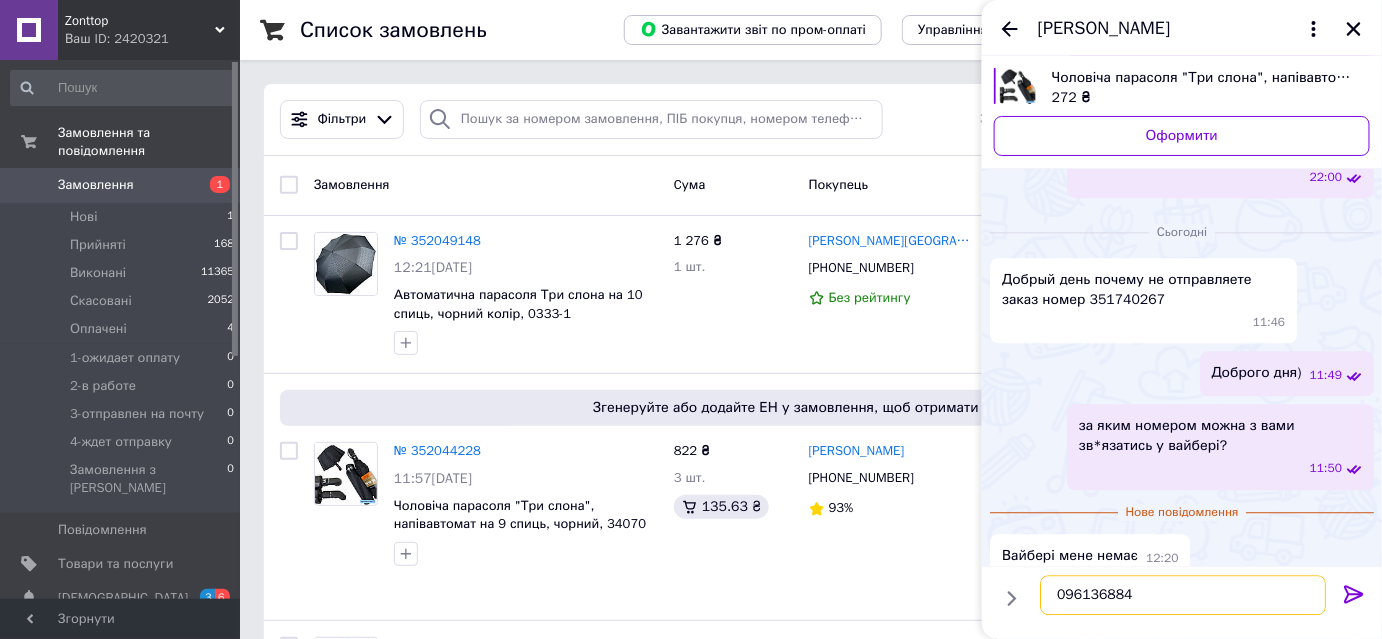 type on "0961368840" 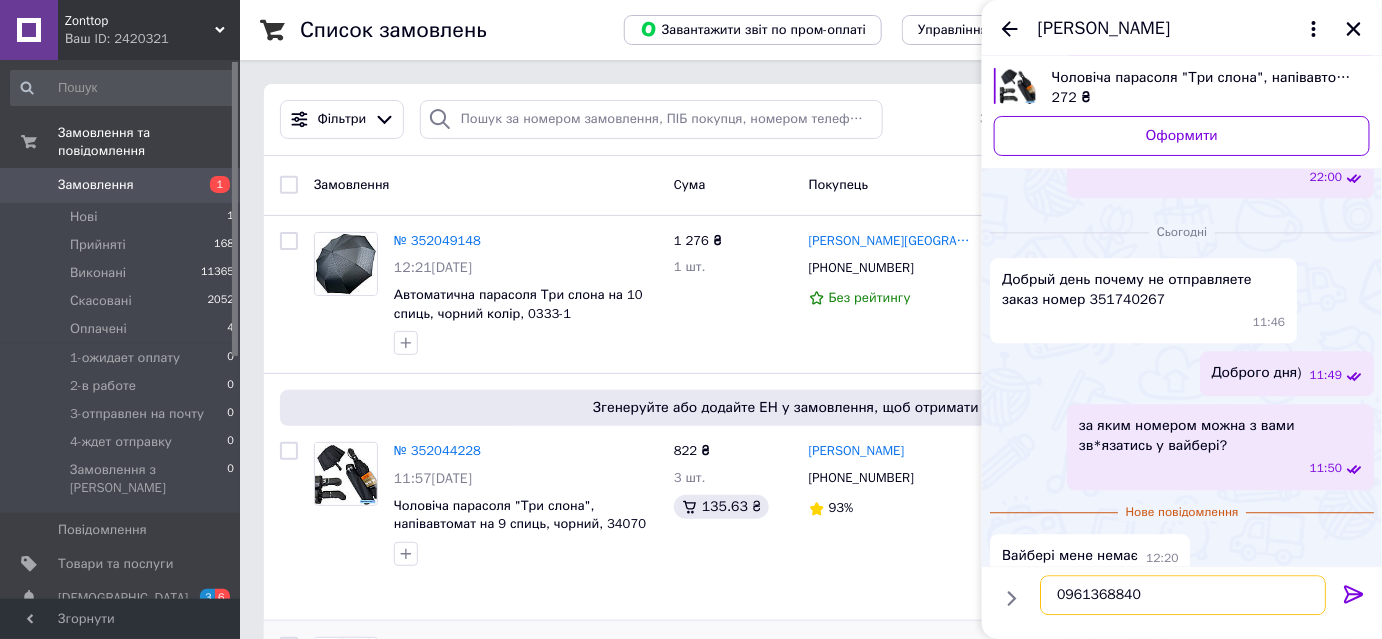 drag, startPoint x: 1154, startPoint y: 591, endPoint x: 956, endPoint y: 607, distance: 198.64542 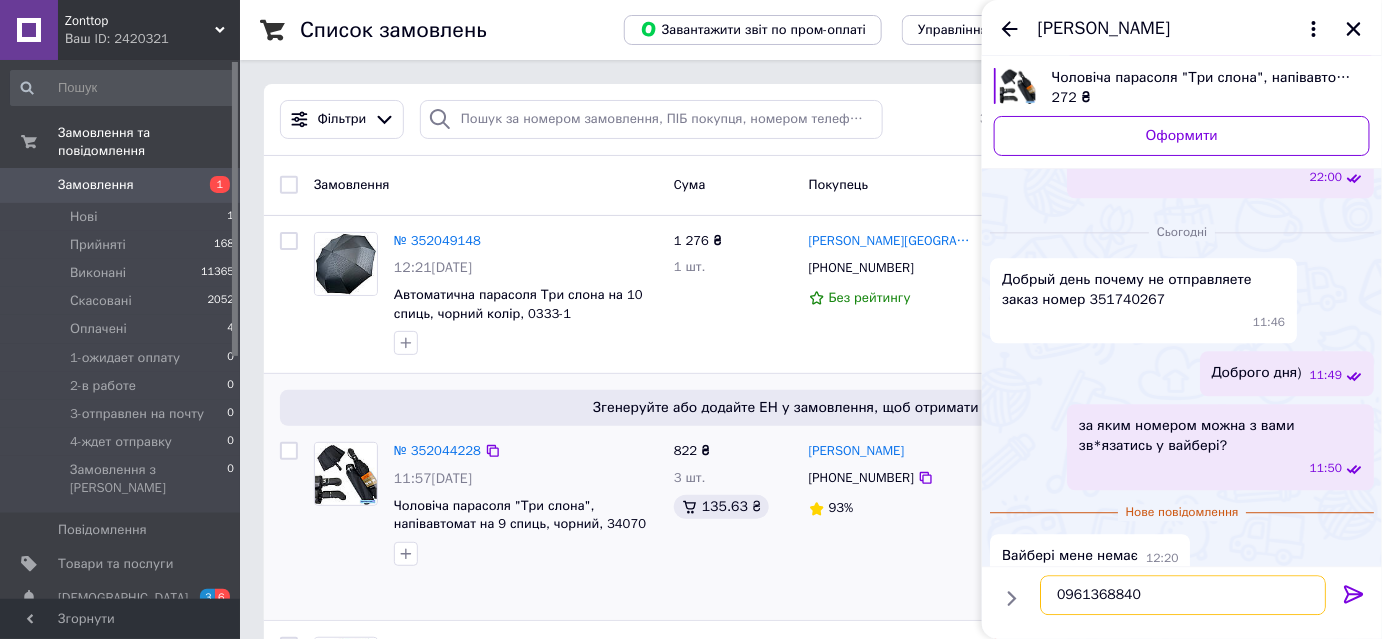 type 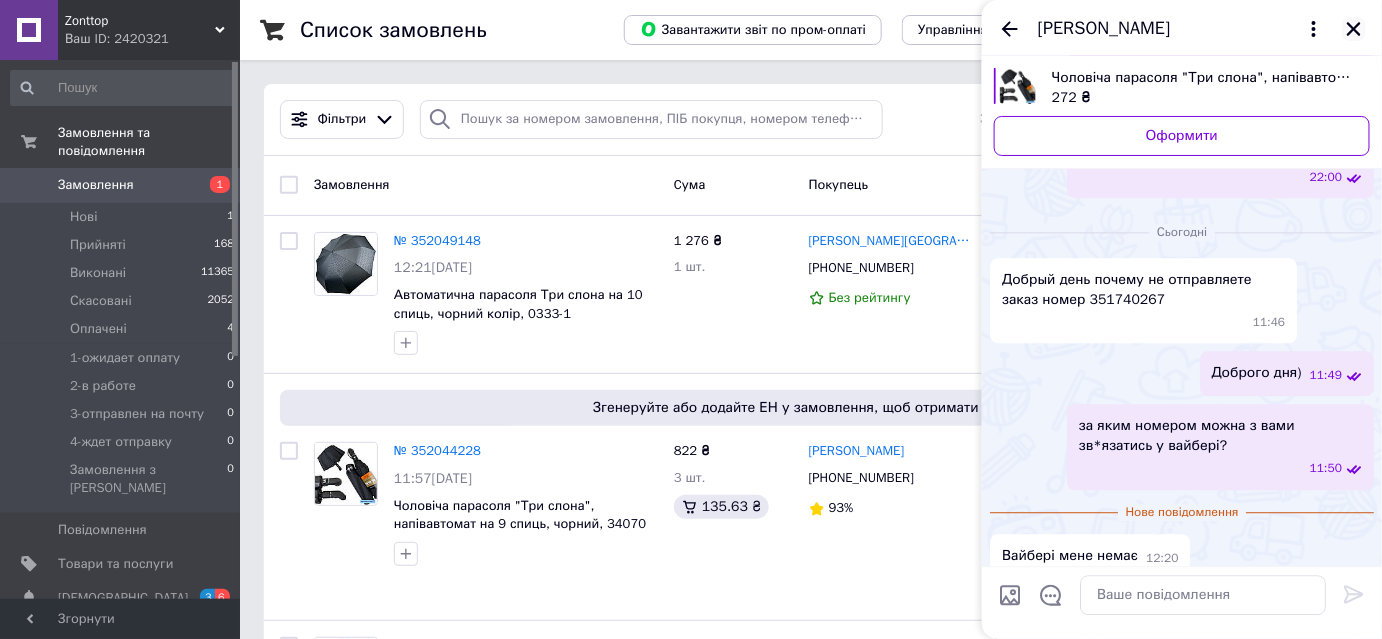 click 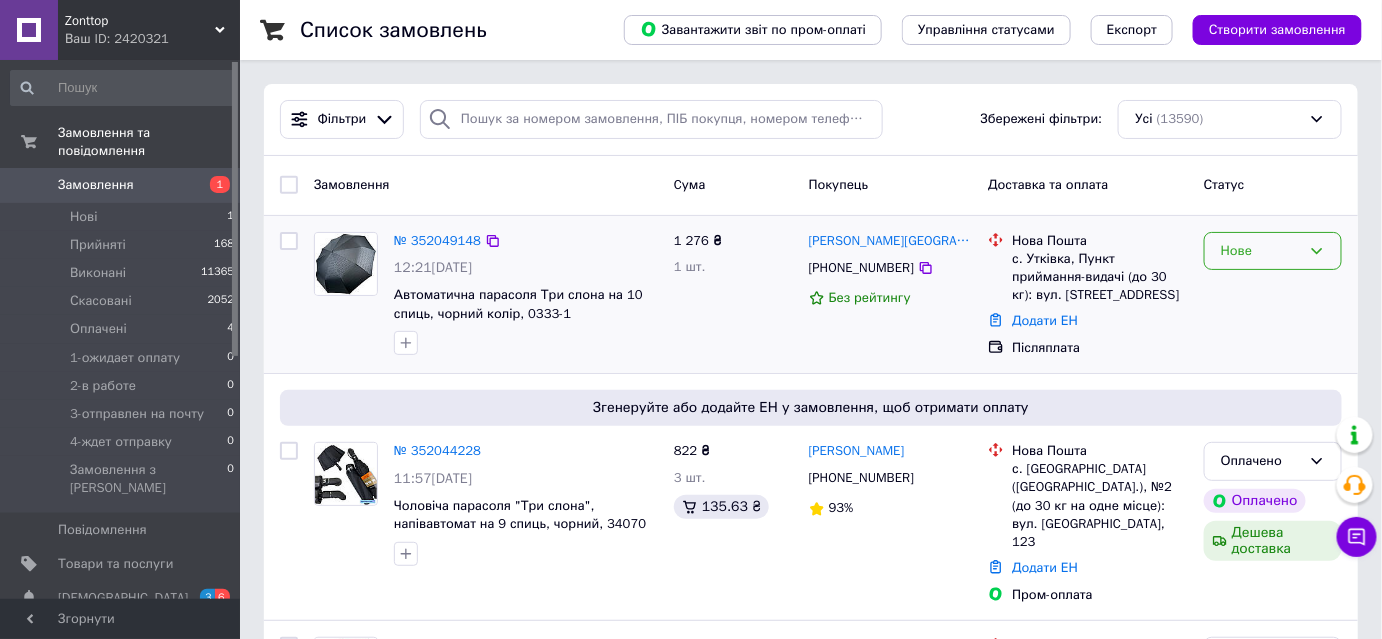 click on "Нове" at bounding box center (1261, 251) 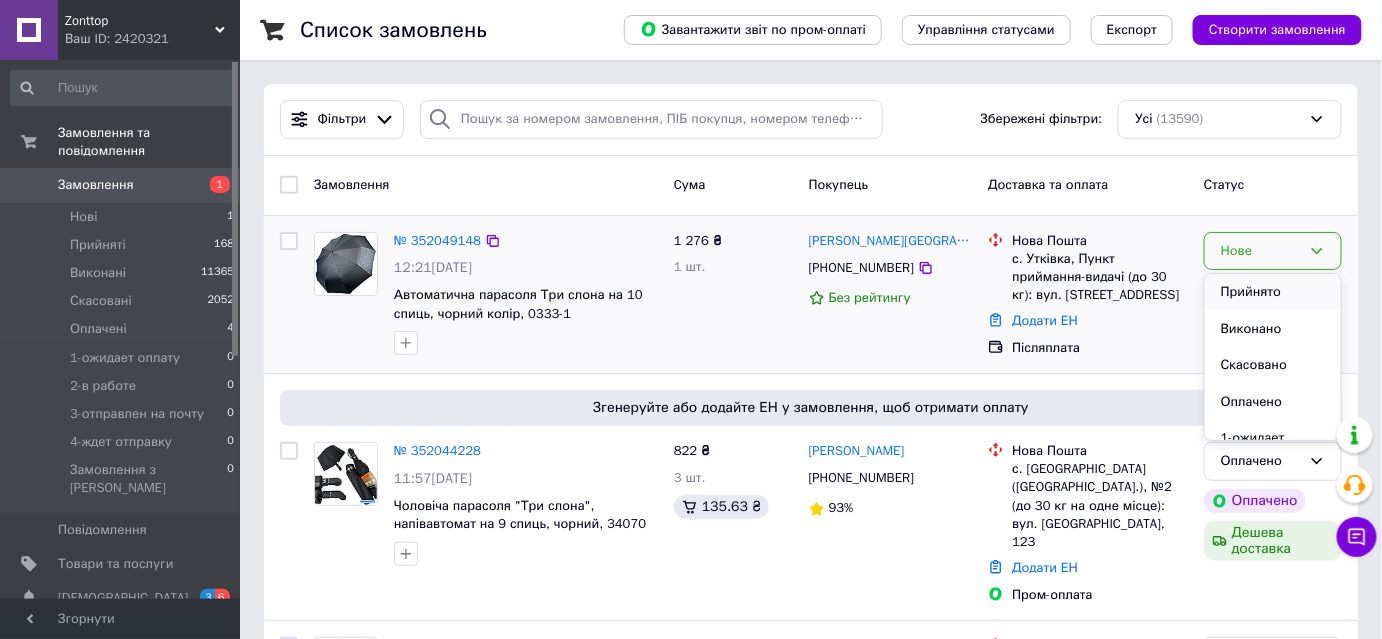 click on "Прийнято" at bounding box center [1273, 292] 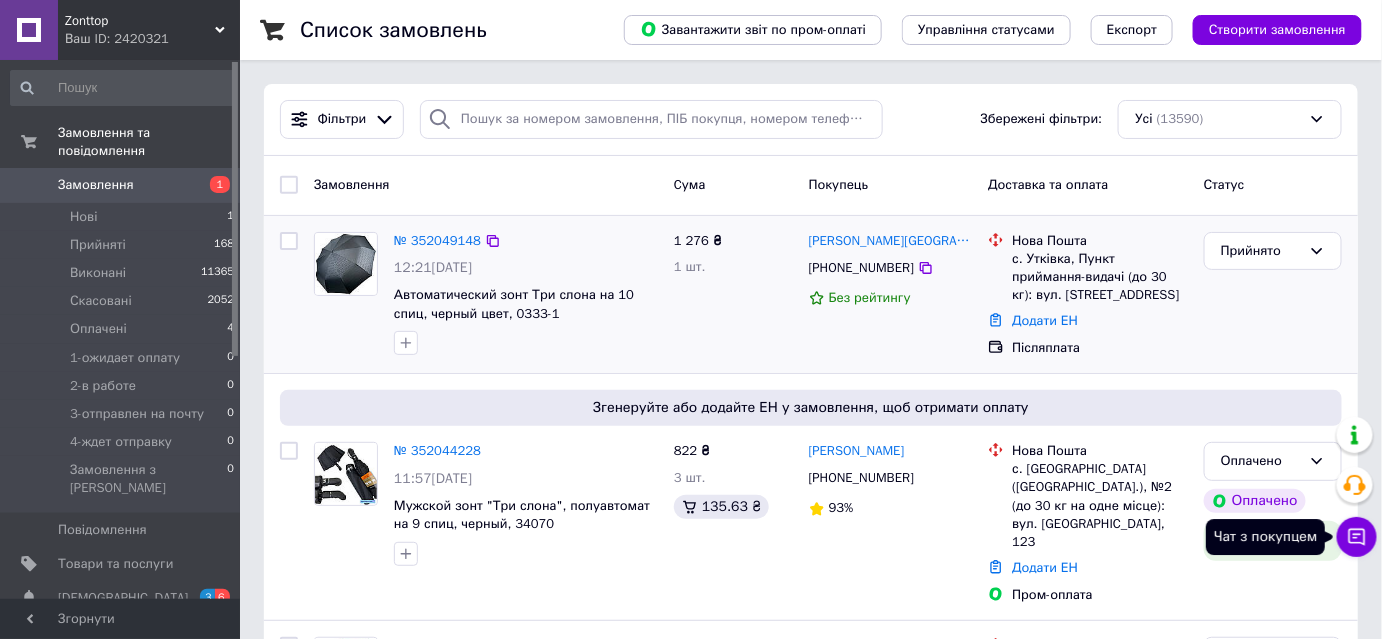 click on "Чат з покупцем" at bounding box center [1357, 537] 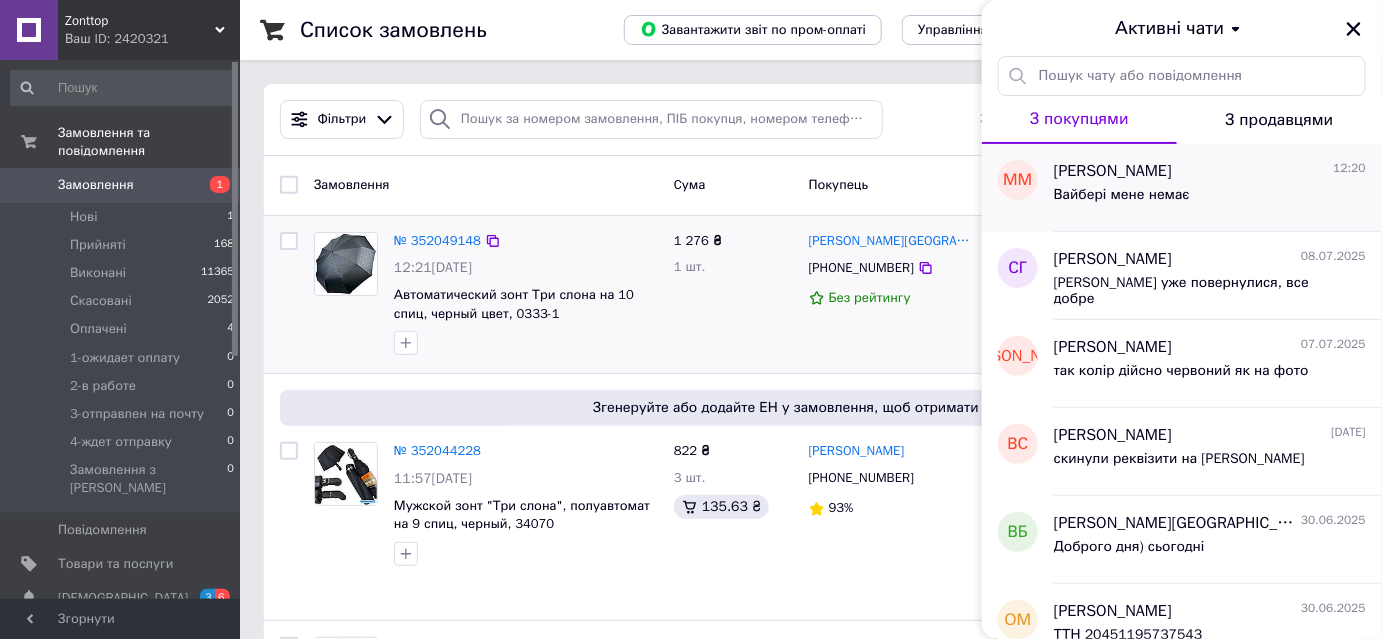 click on "Вайбері мене немає" at bounding box center [1210, 199] 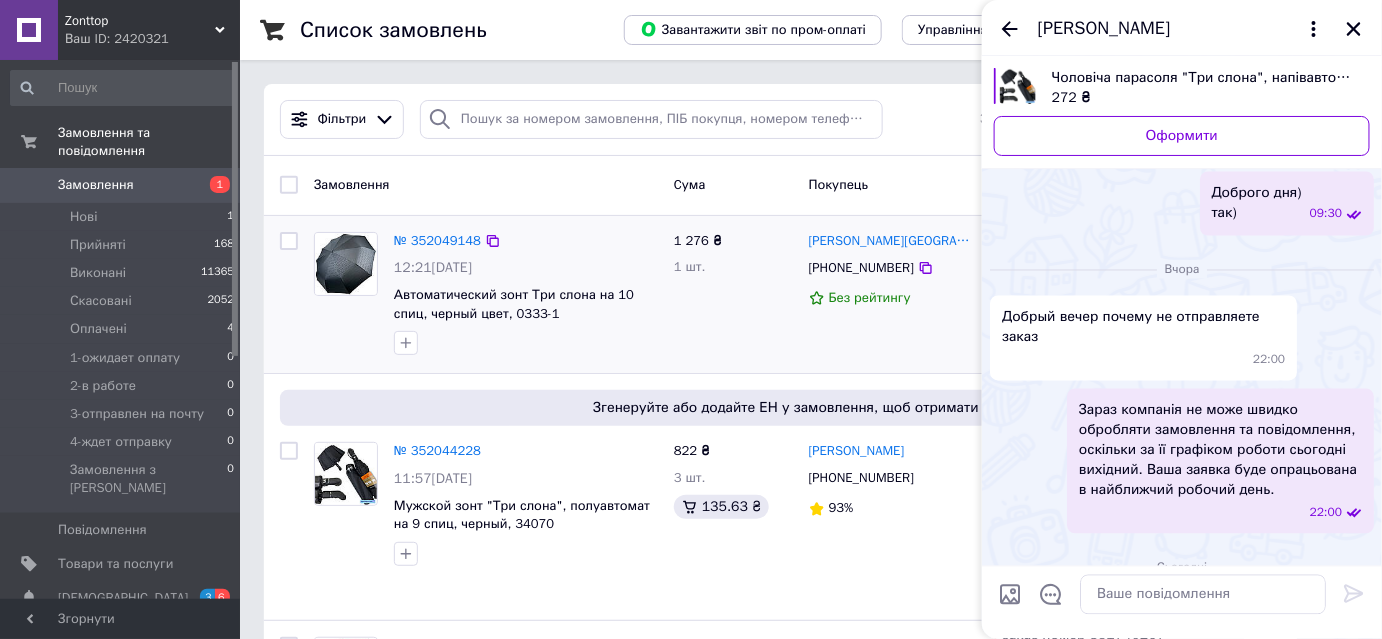 scroll, scrollTop: 1436, scrollLeft: 0, axis: vertical 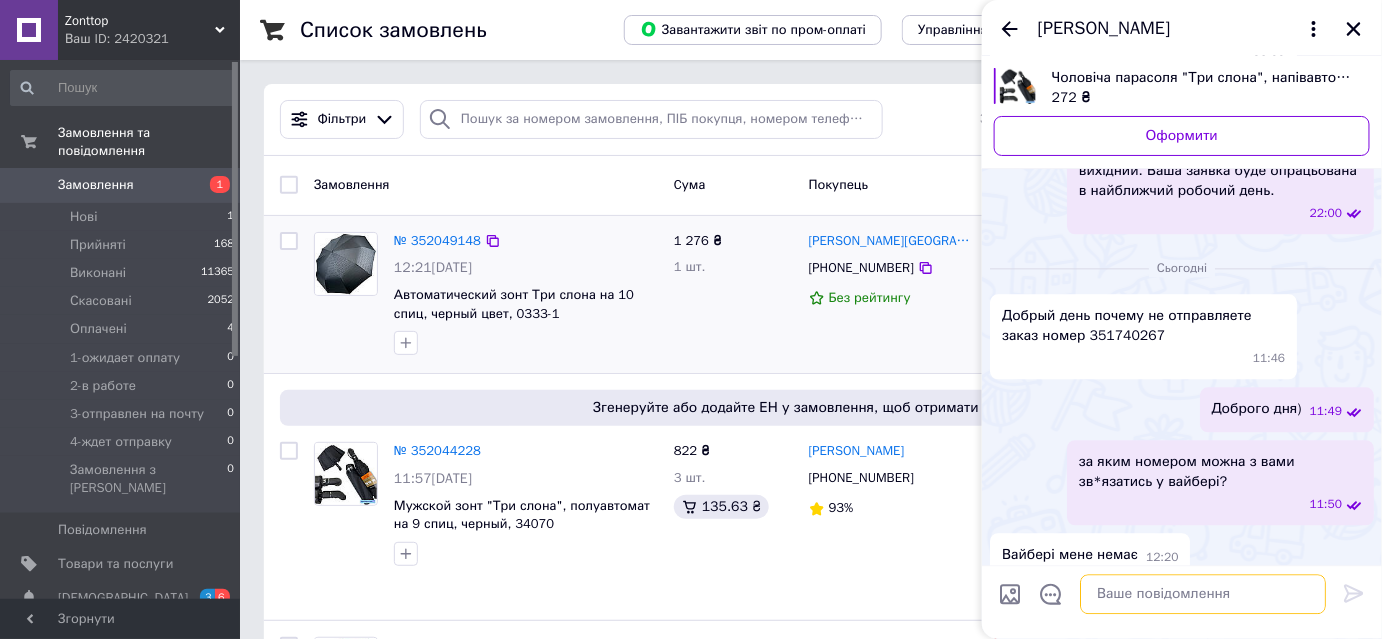 click at bounding box center [1203, 595] 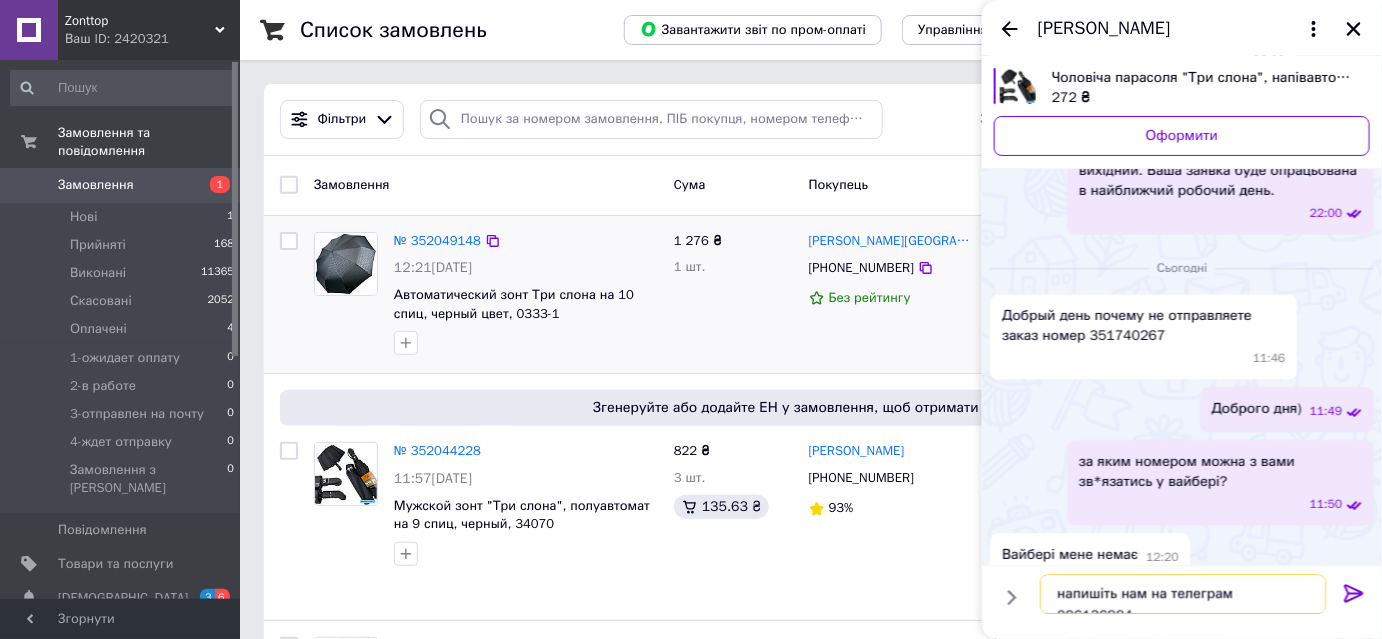 type on "напишіть нам на телеграм 0961368840" 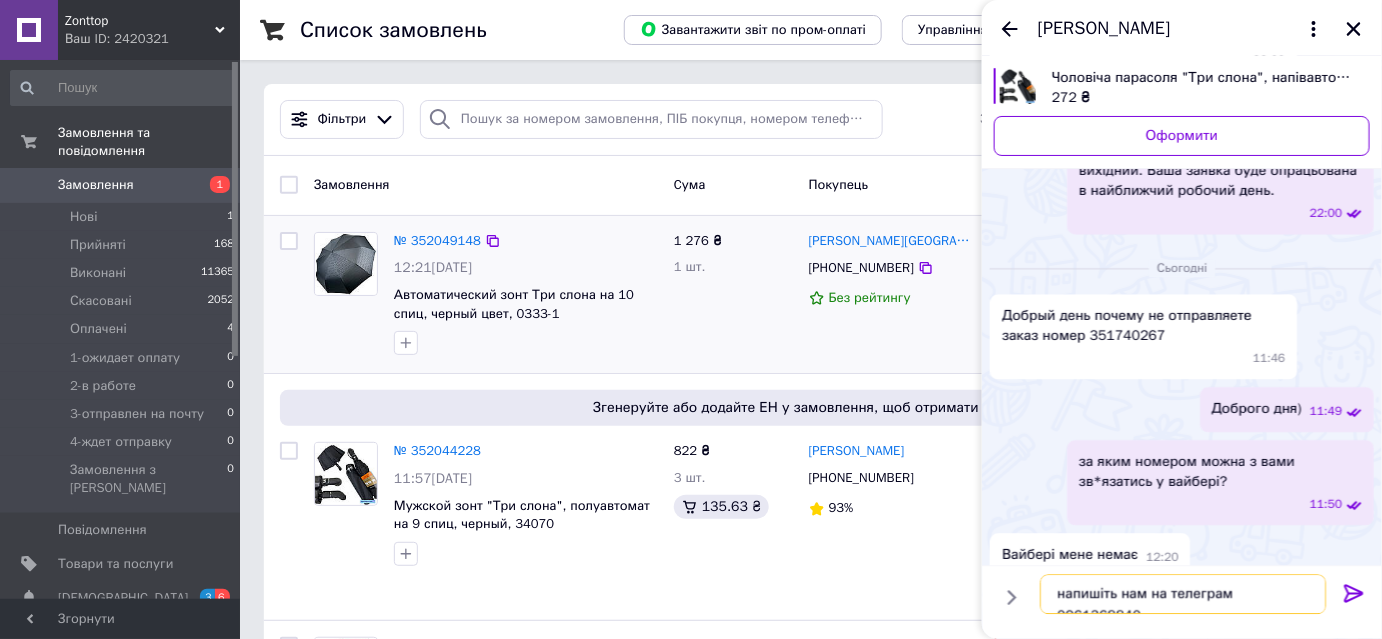 type 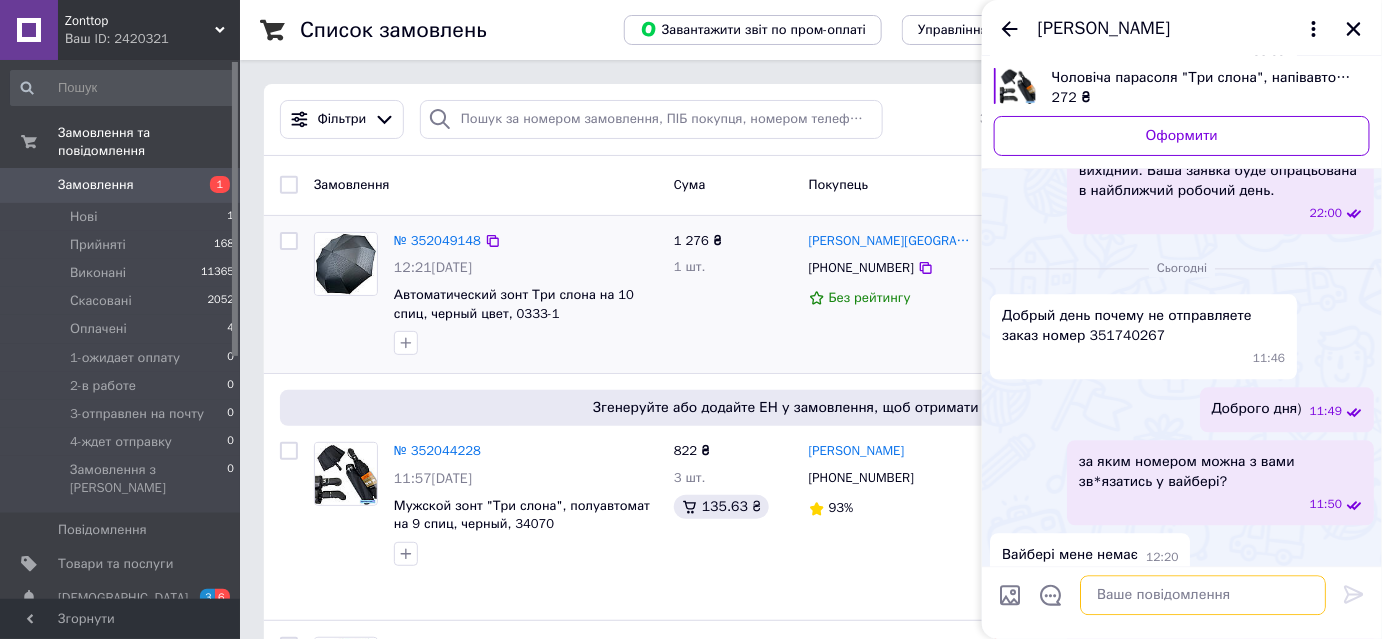scroll, scrollTop: 1509, scrollLeft: 0, axis: vertical 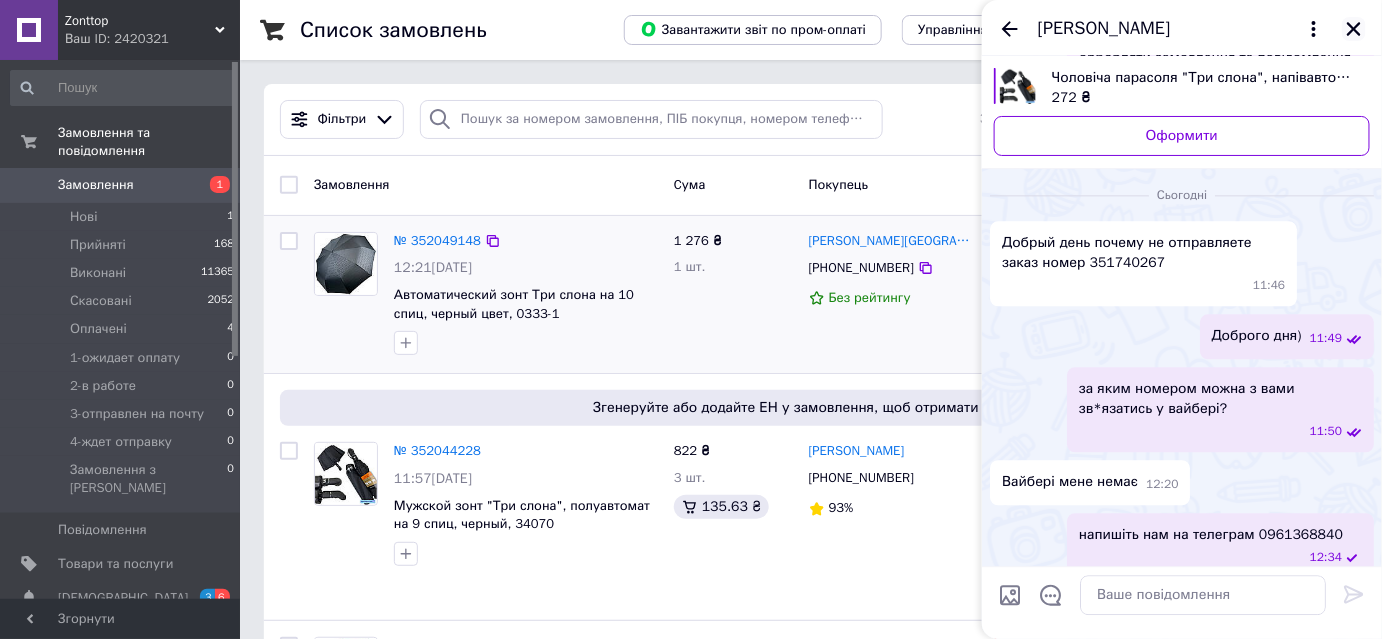 click on "Максим Михайлов" at bounding box center [1182, 28] 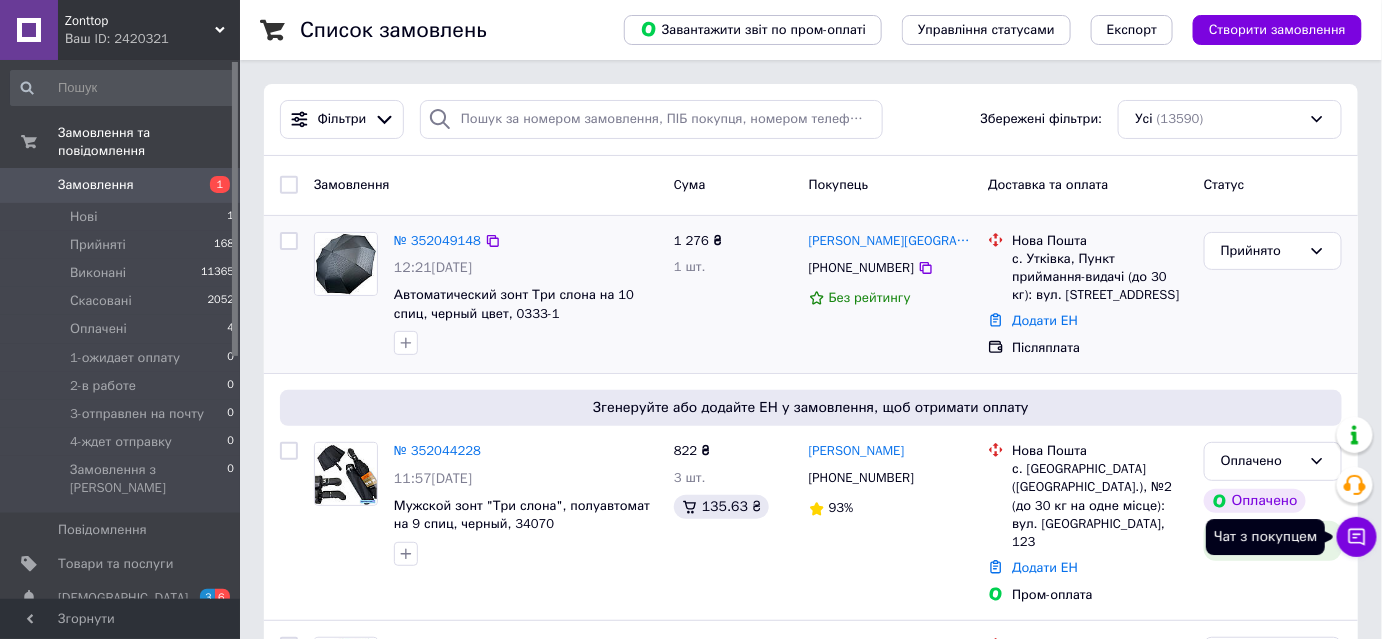 click 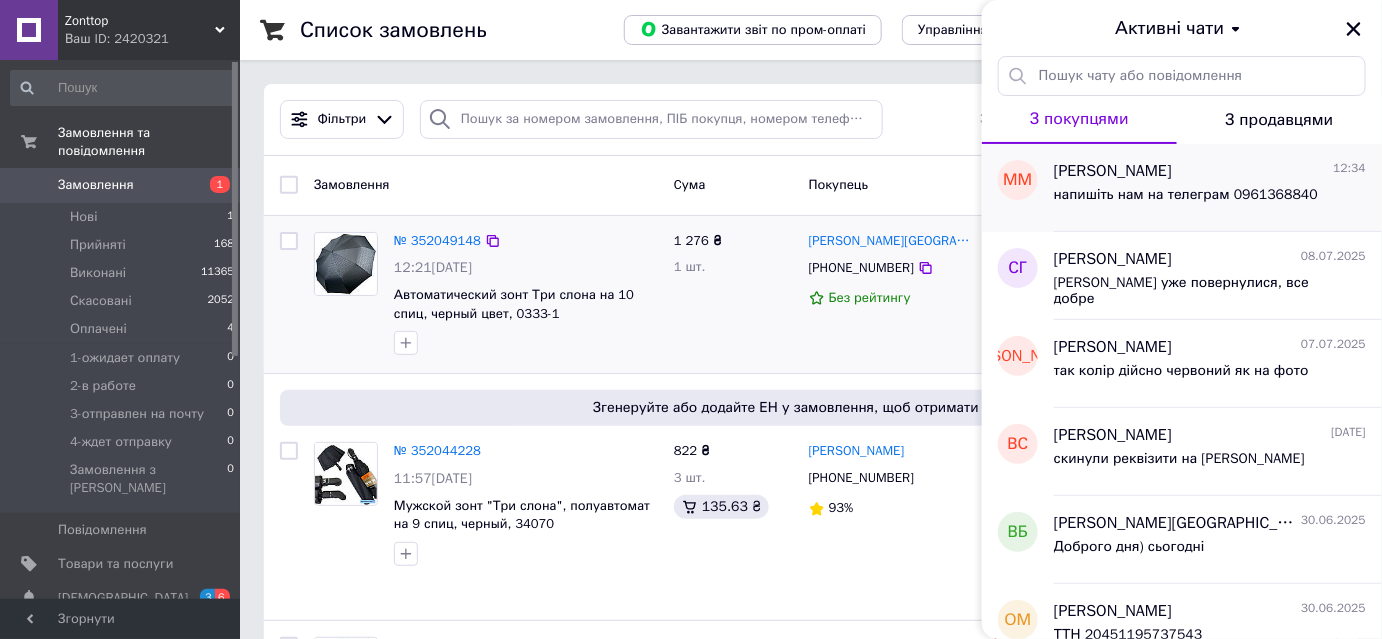 click on "Максим Михайлов" at bounding box center [1113, 171] 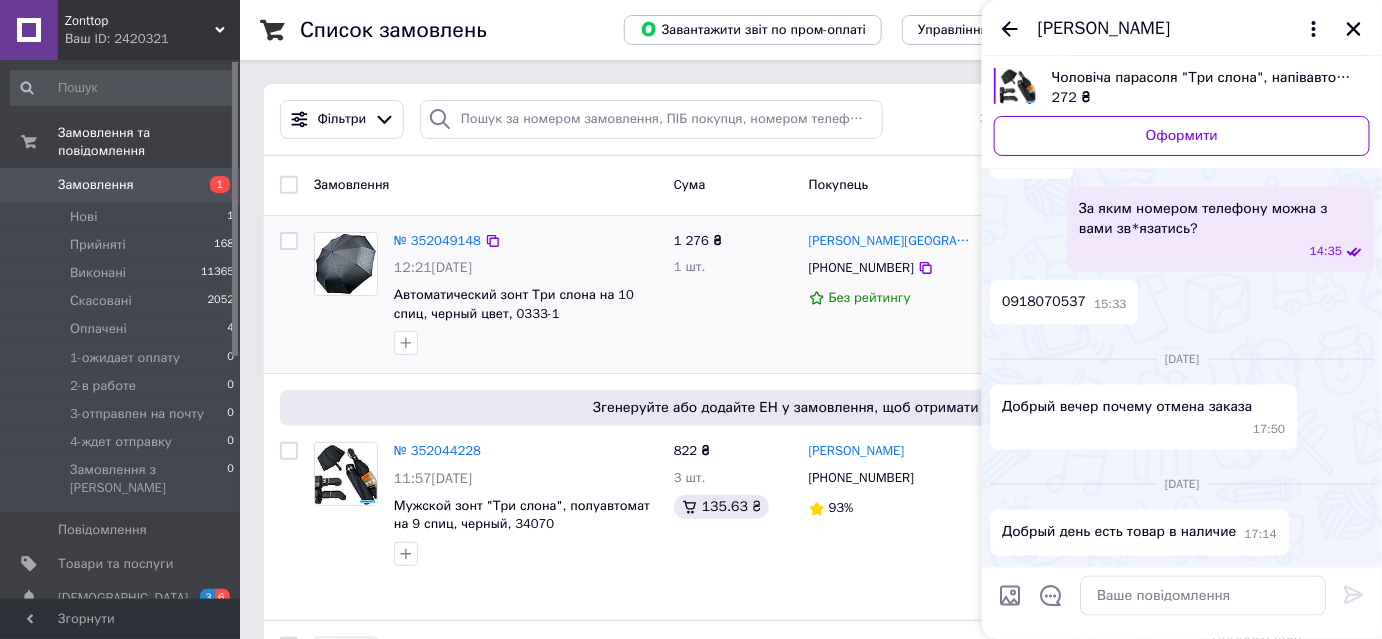 scroll, scrollTop: 691, scrollLeft: 0, axis: vertical 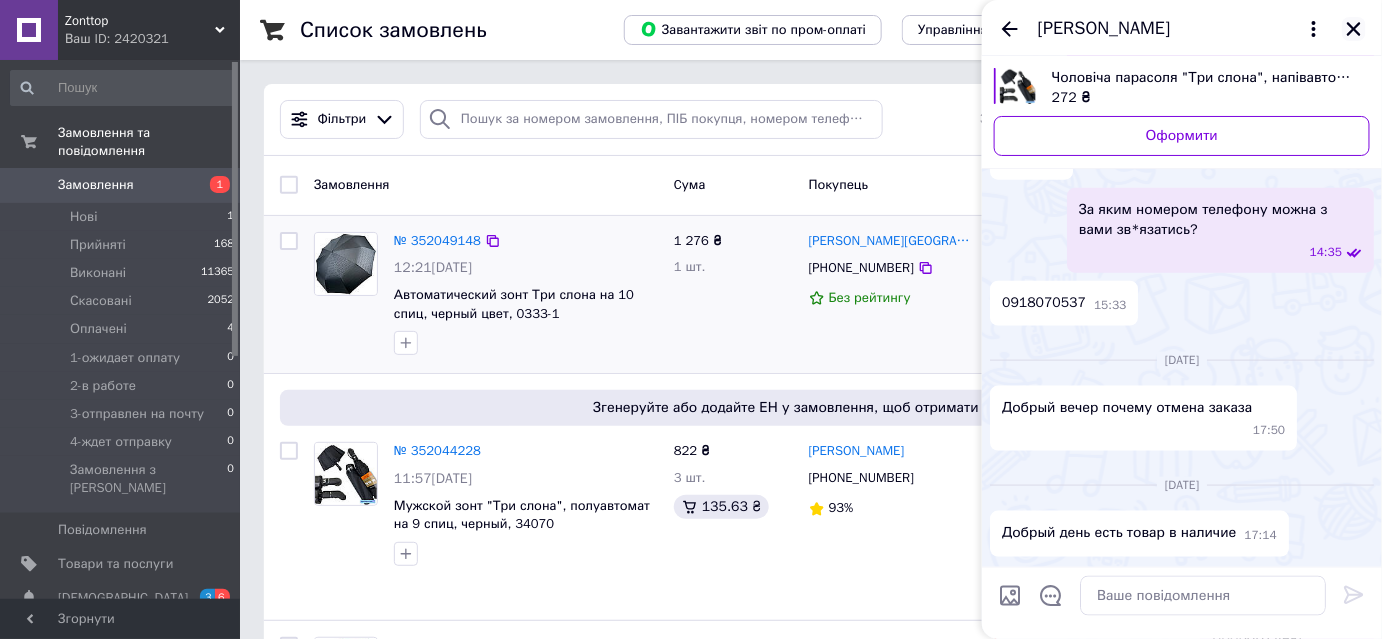 click 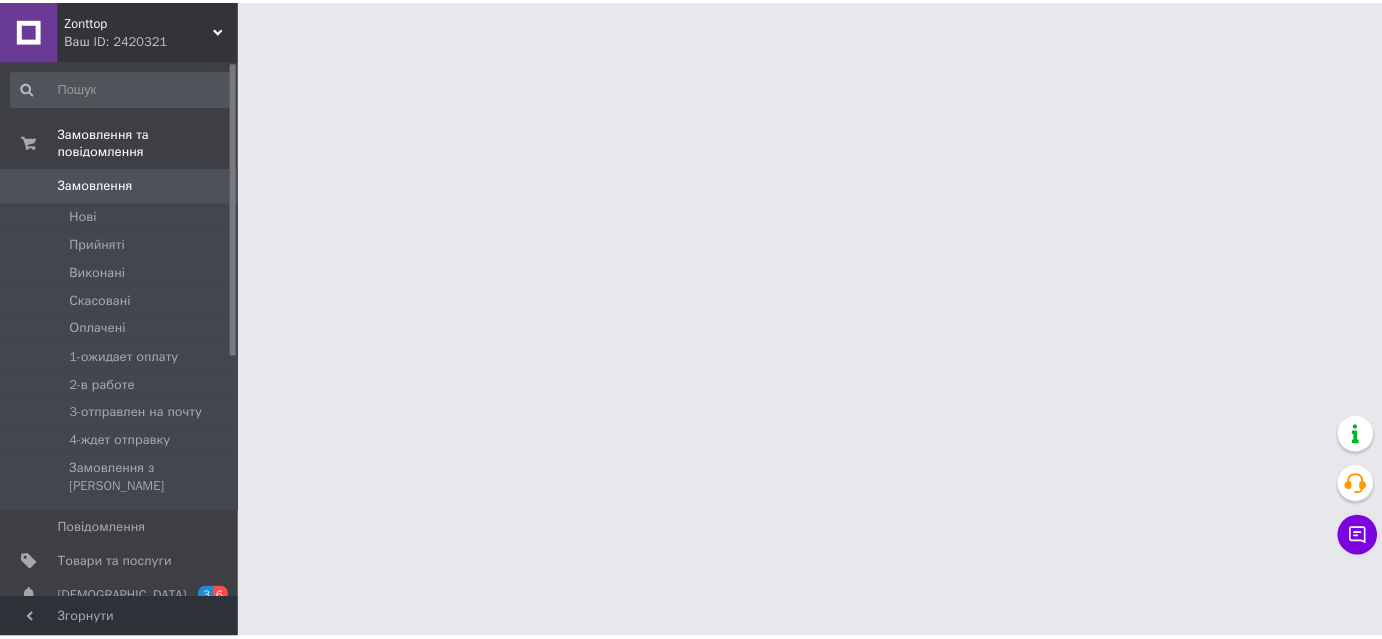 scroll, scrollTop: 0, scrollLeft: 0, axis: both 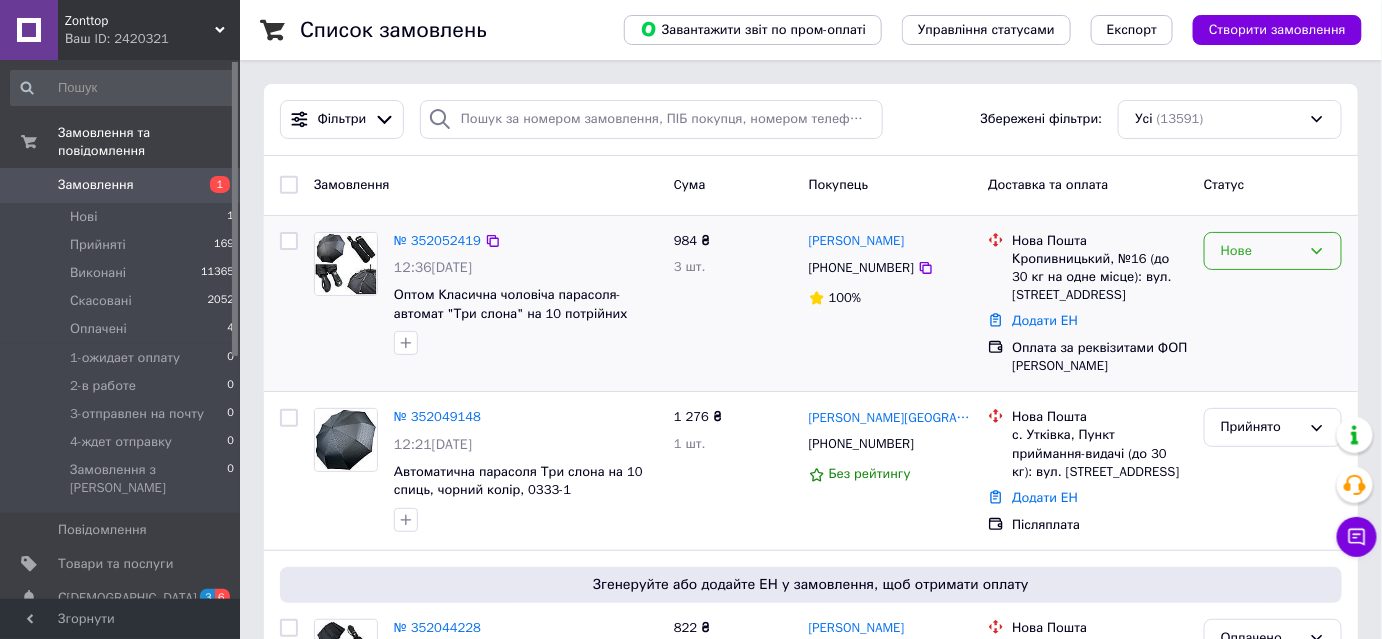 click on "Нове" at bounding box center [1273, 251] 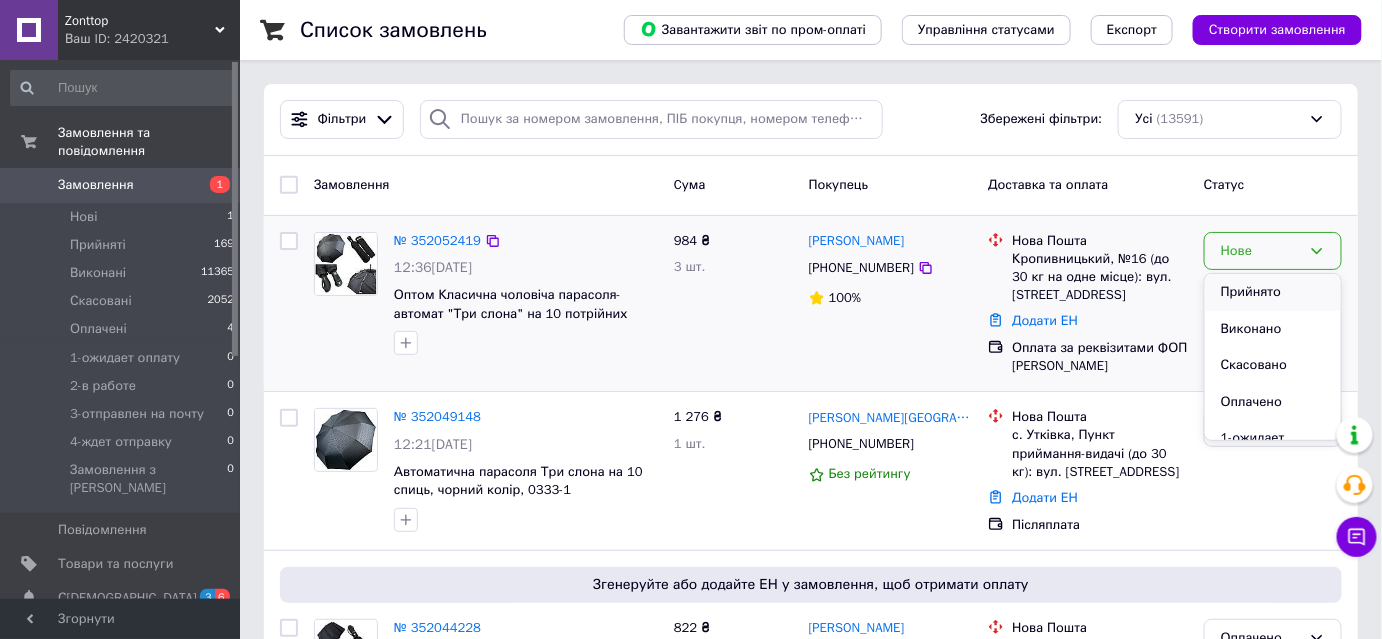 click on "Прийнято" at bounding box center (1273, 292) 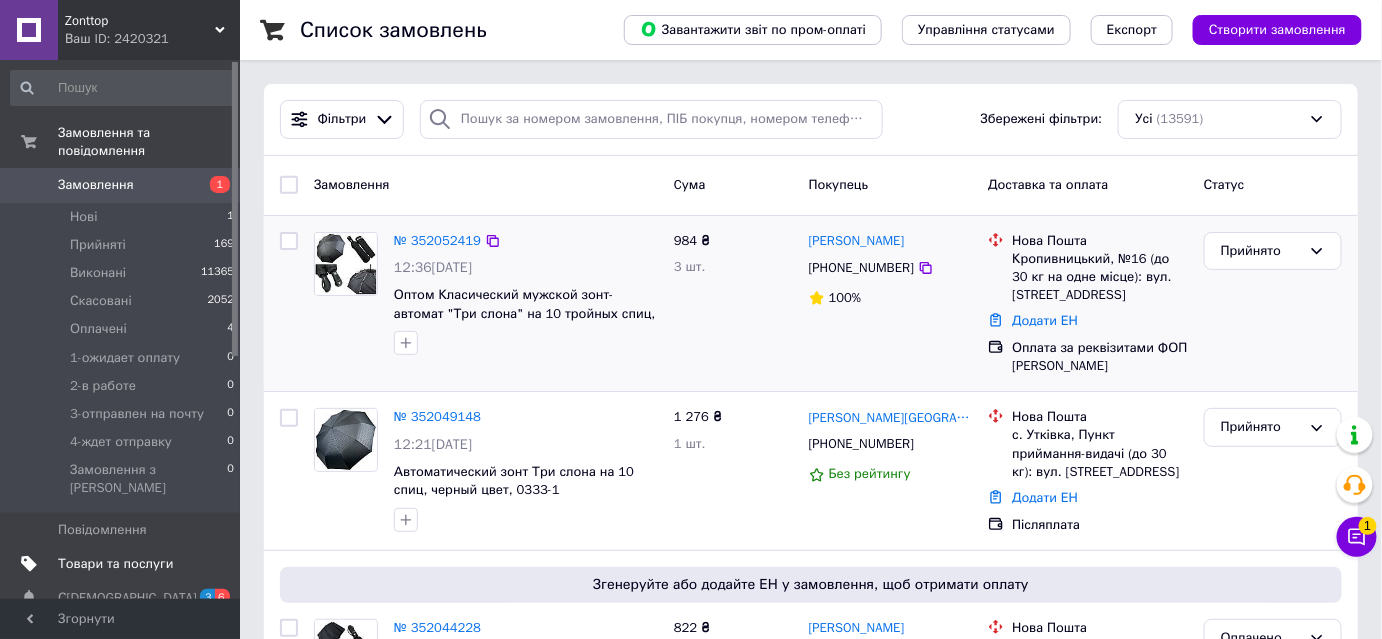click on "Товари та послуги" at bounding box center (115, 564) 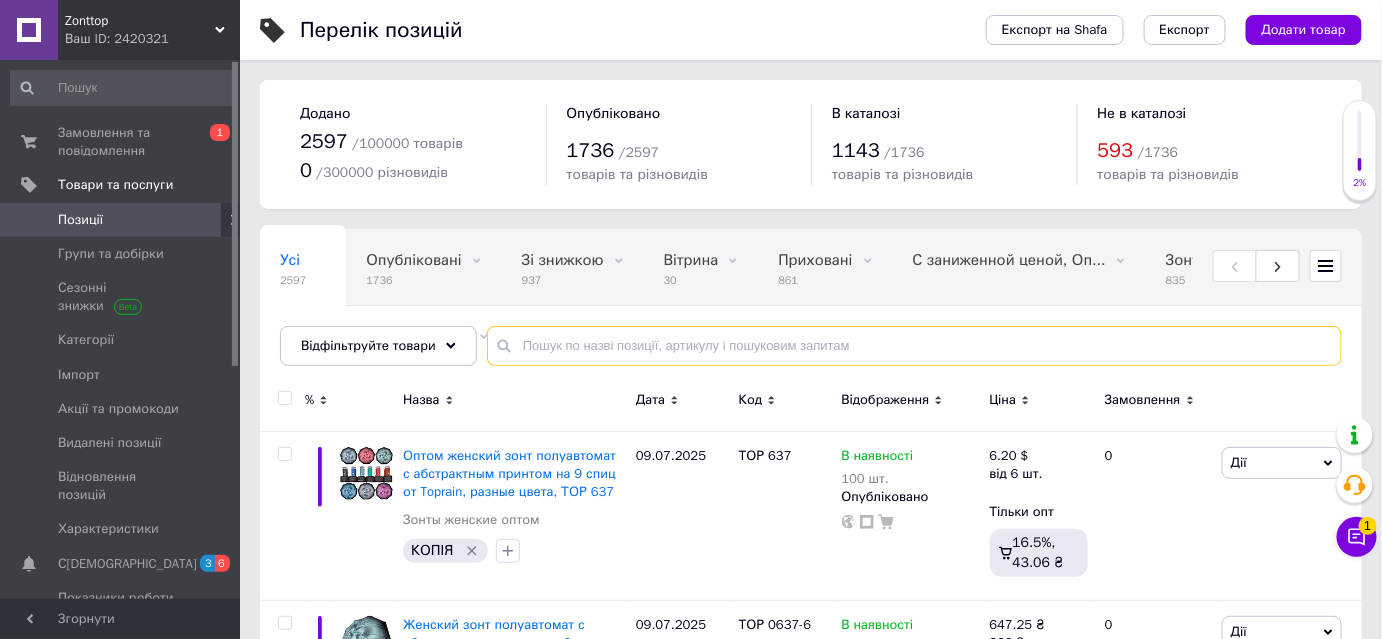 click at bounding box center [914, 346] 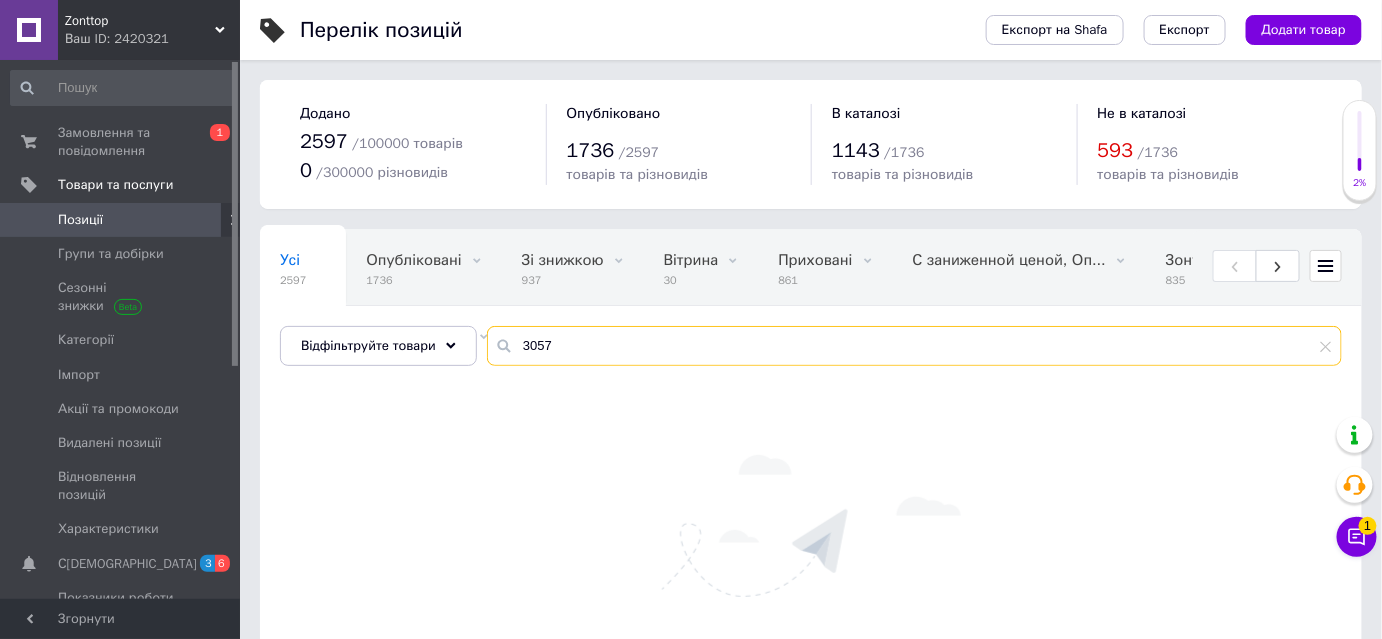 type on "3057" 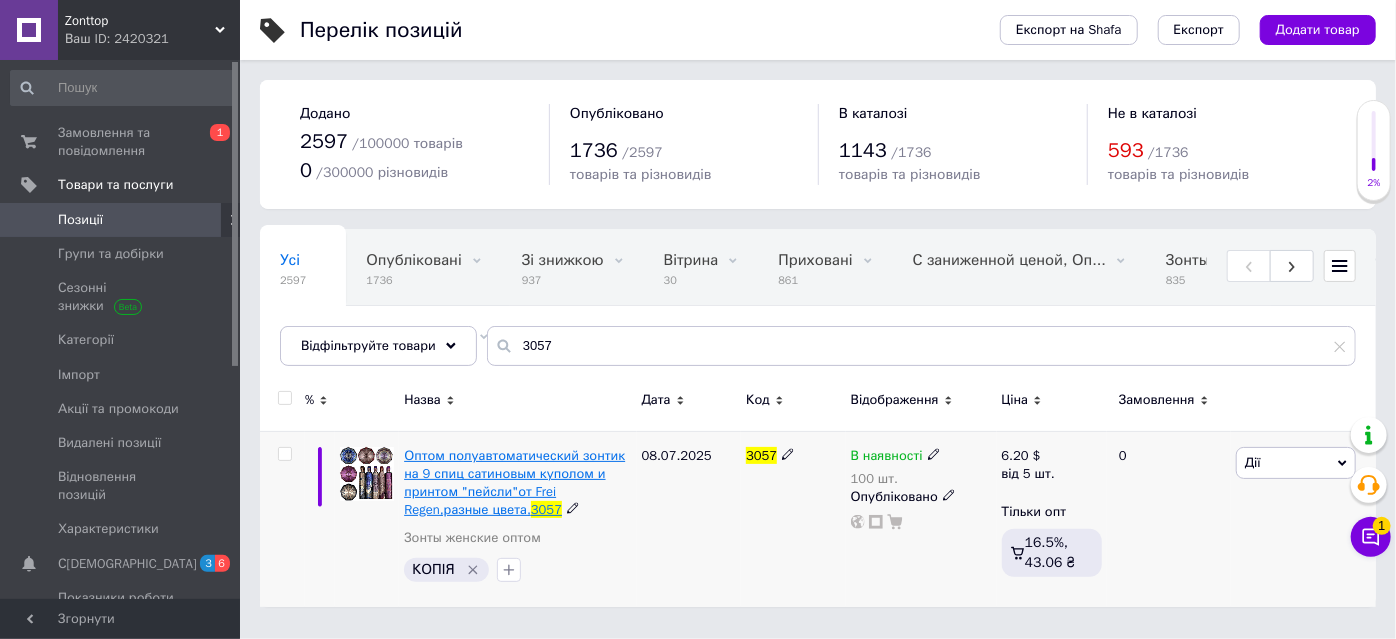 click on "Оптом полуавтоматический зонтик на 9 спиц сатиновым куполом и принтом "пейсли"от Frei Regen,разные цвета," at bounding box center [514, 483] 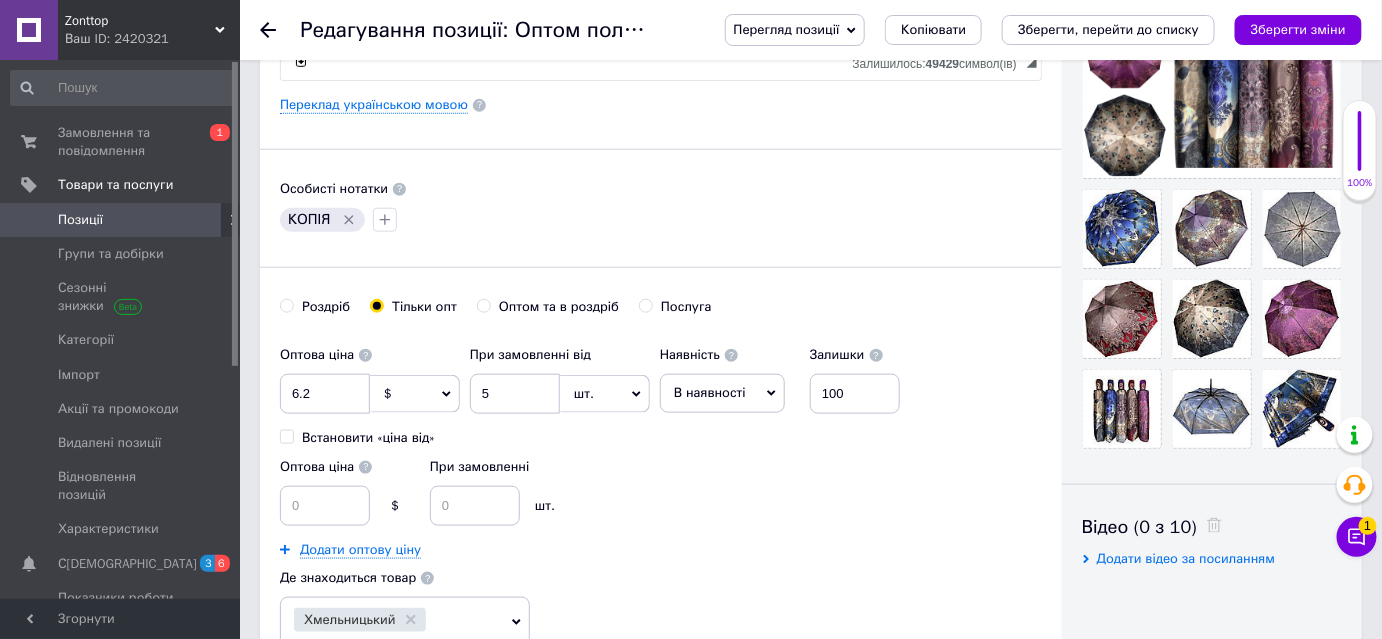 scroll, scrollTop: 636, scrollLeft: 0, axis: vertical 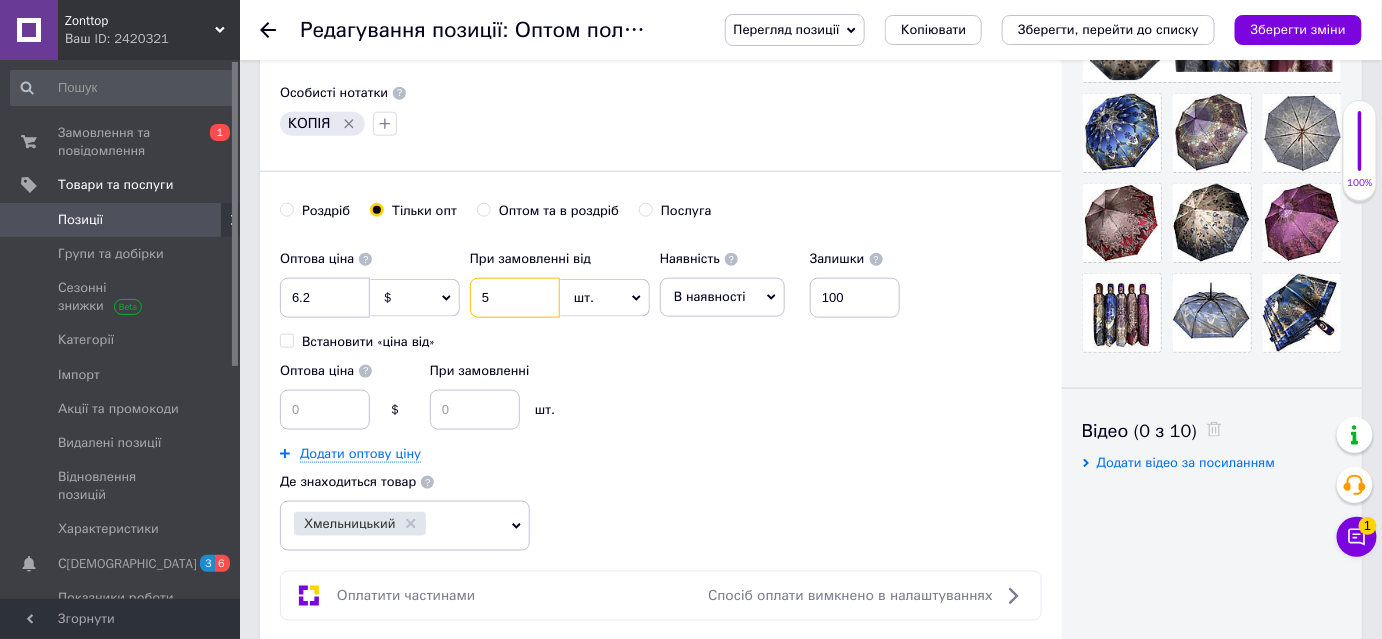 click on "5" at bounding box center [515, 298] 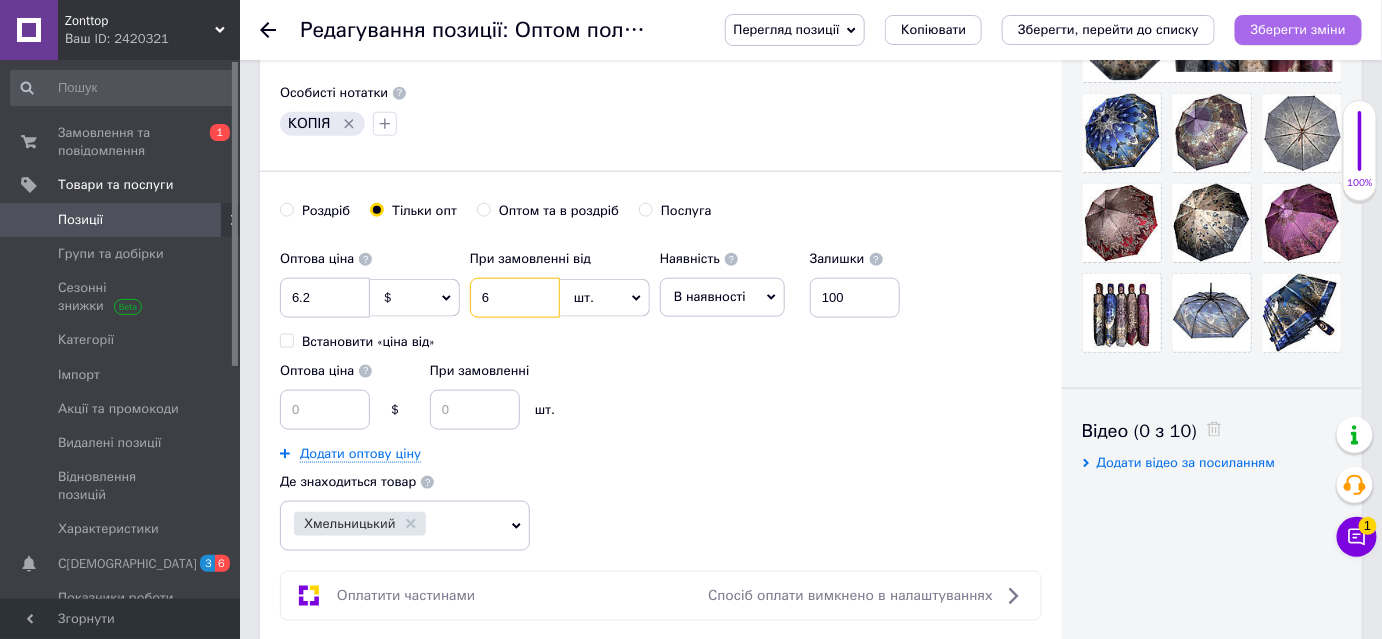 type on "6" 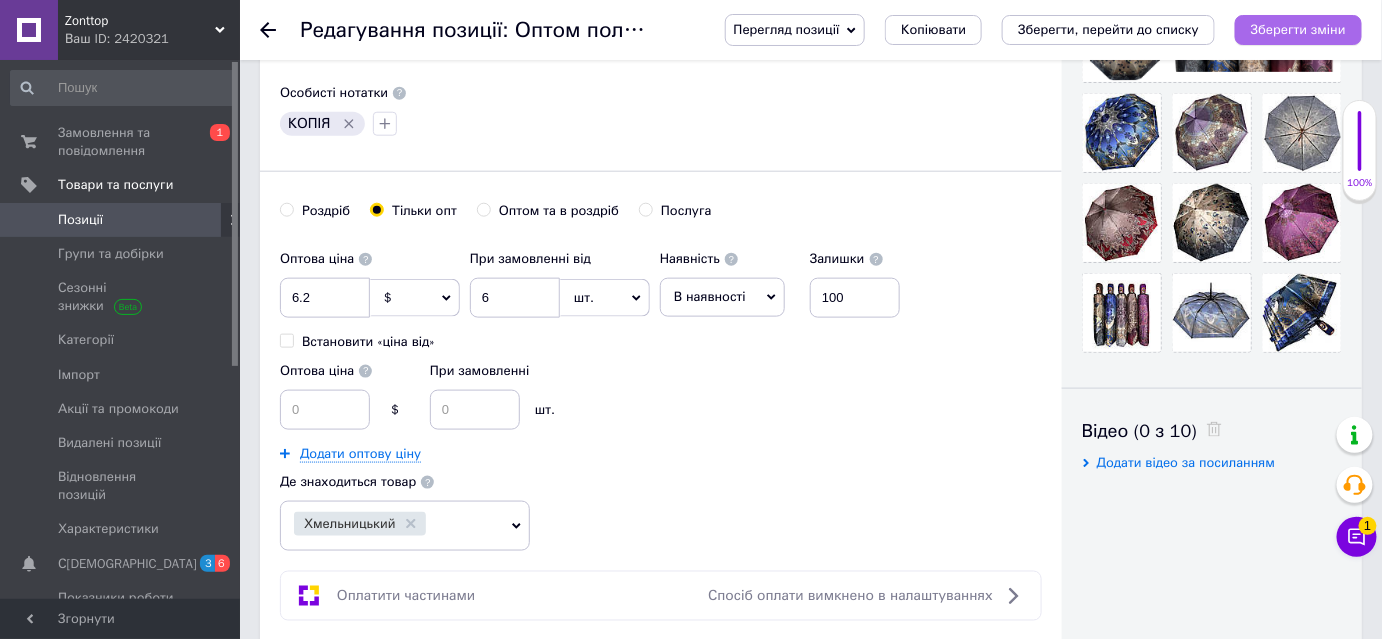 click on "Зберегти зміни" at bounding box center [1298, 29] 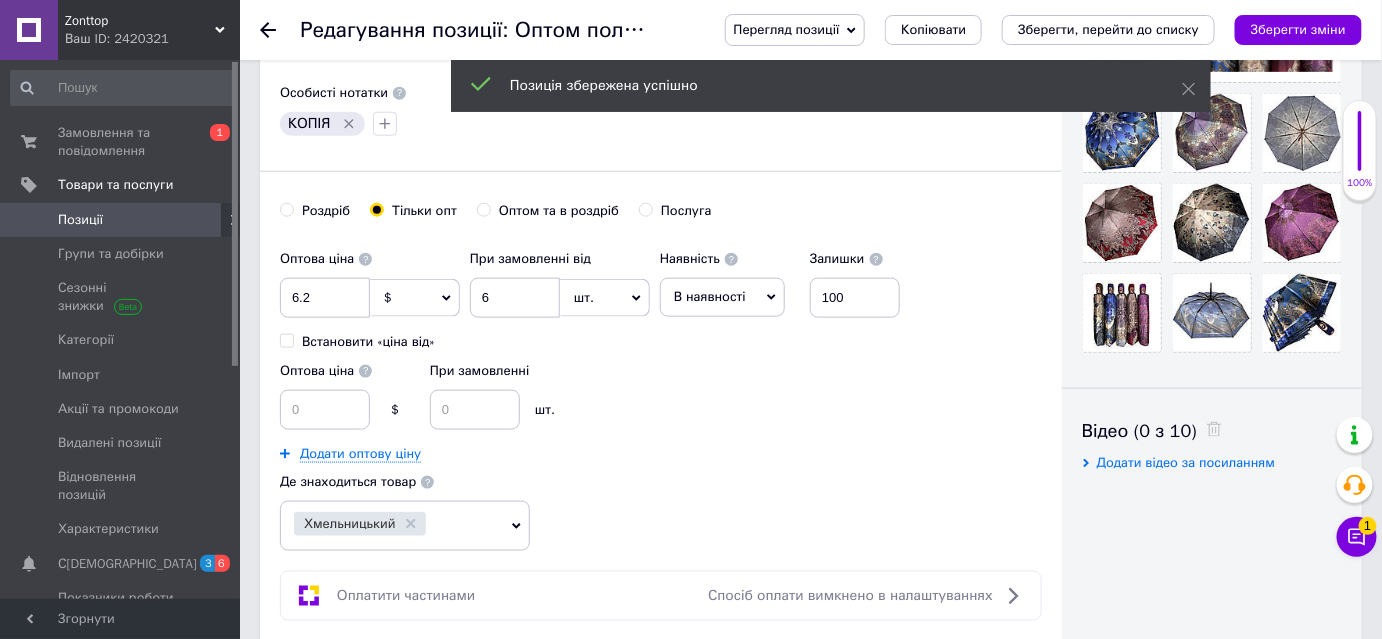 click 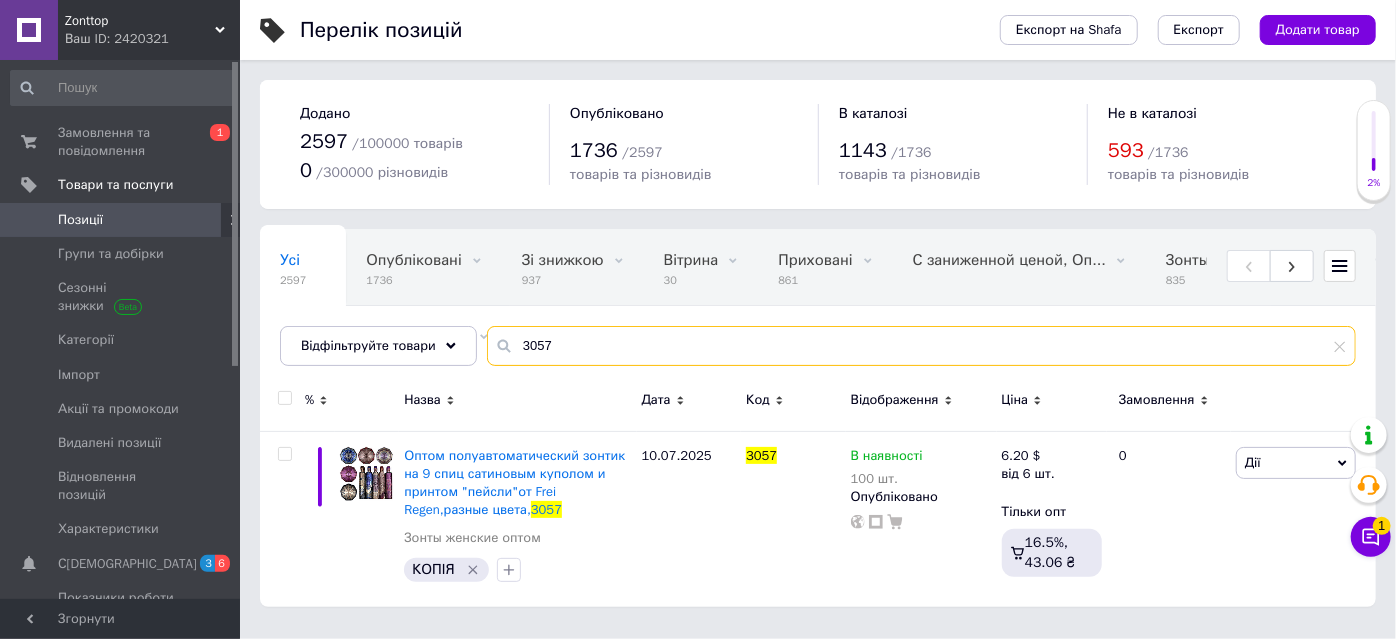 click on "3057" at bounding box center [921, 346] 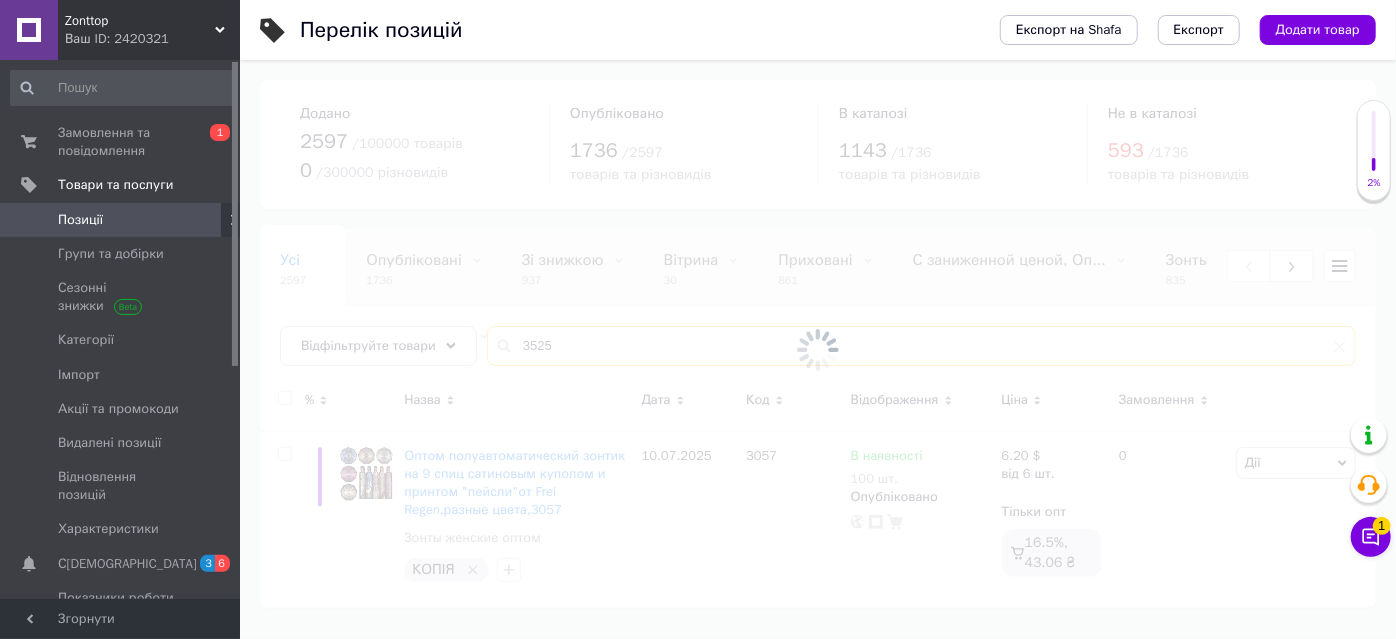 type on "3525" 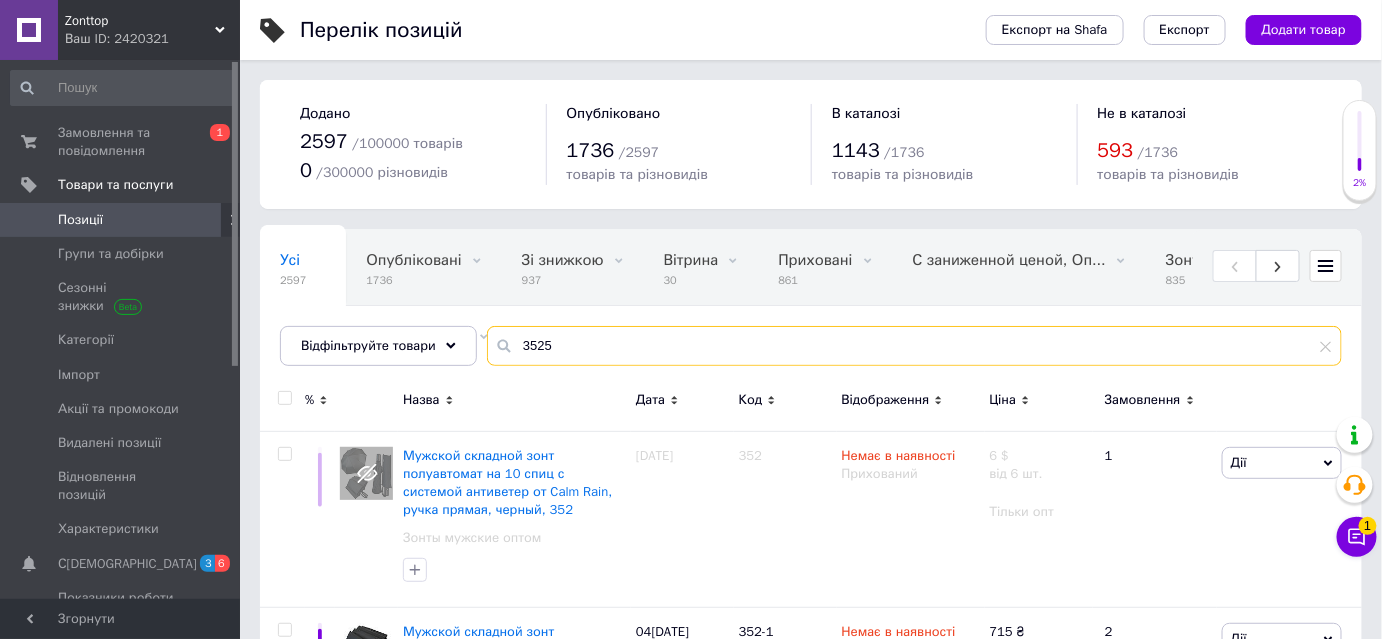 click on "3525" at bounding box center (914, 346) 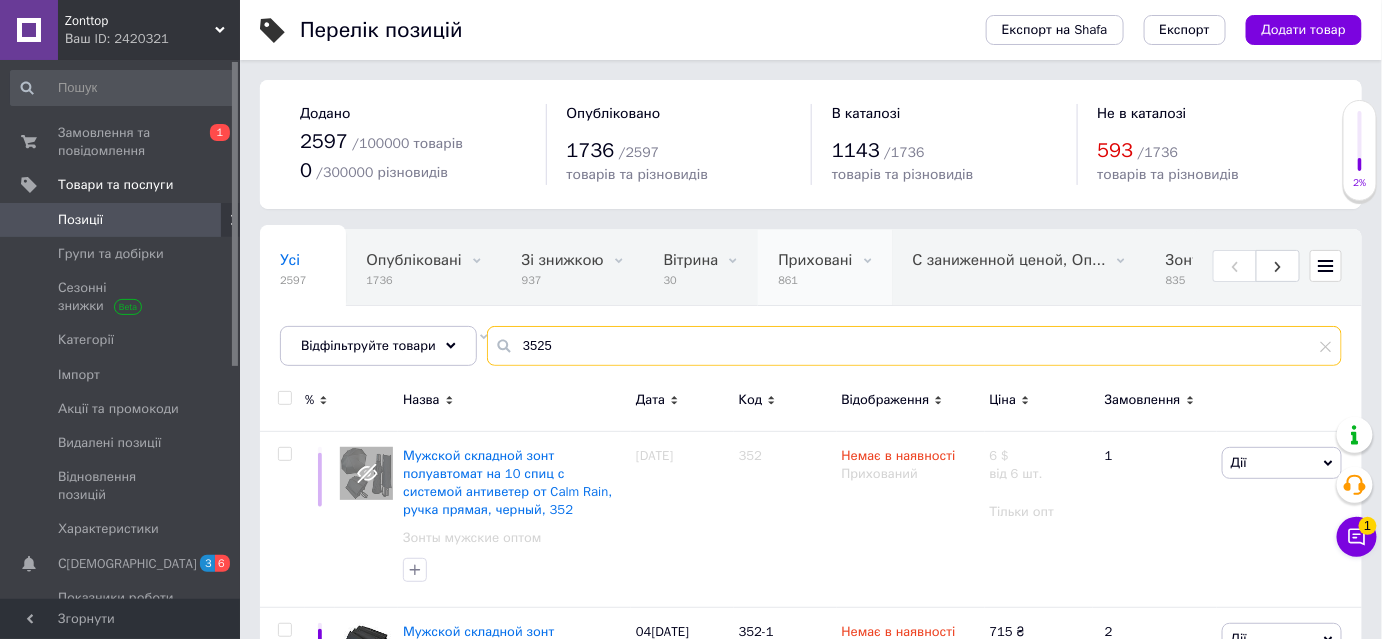 scroll, scrollTop: 181, scrollLeft: 0, axis: vertical 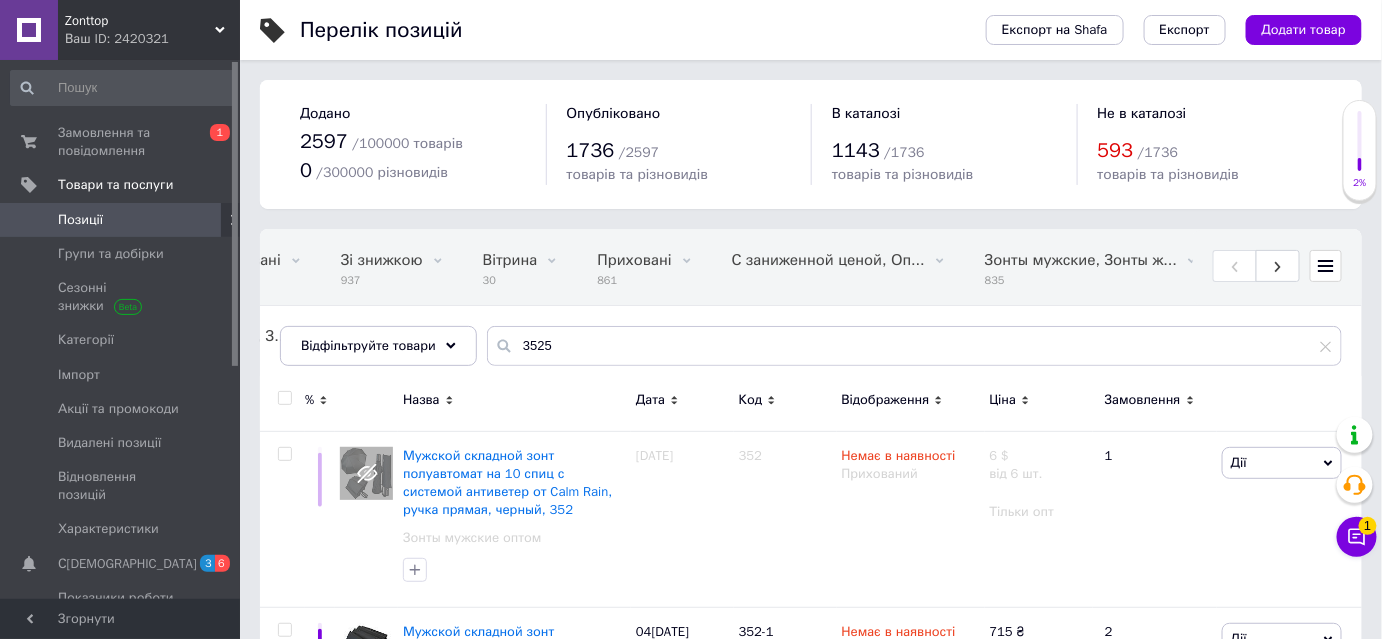 click on "Відображення" at bounding box center [886, 400] 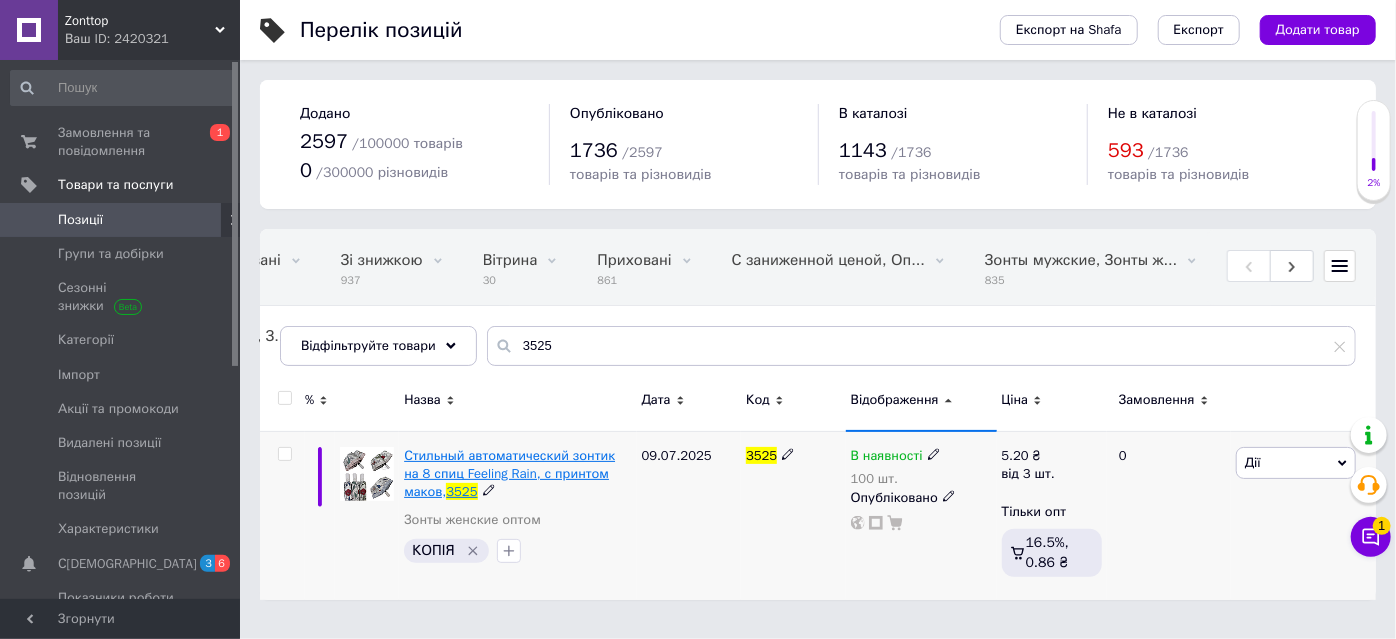 click on "Стильный автоматический зонтик на 8 спиц Feeling Rain, с принтом маков," at bounding box center [509, 473] 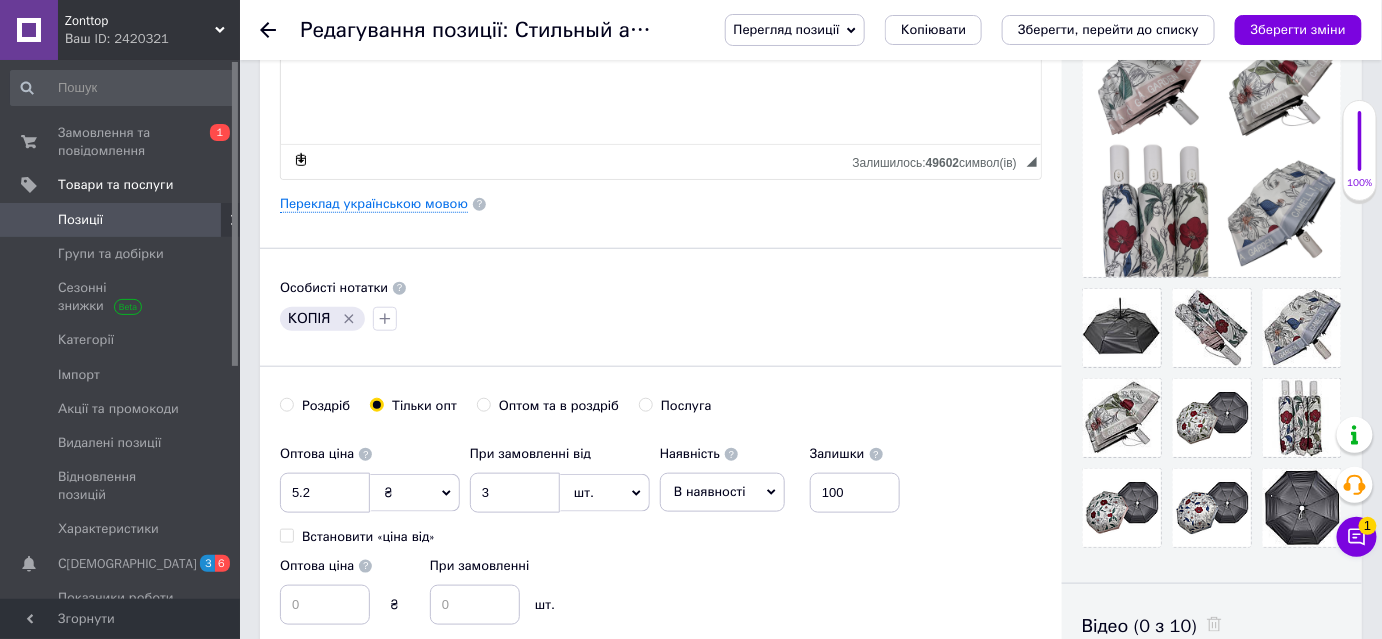 scroll, scrollTop: 454, scrollLeft: 0, axis: vertical 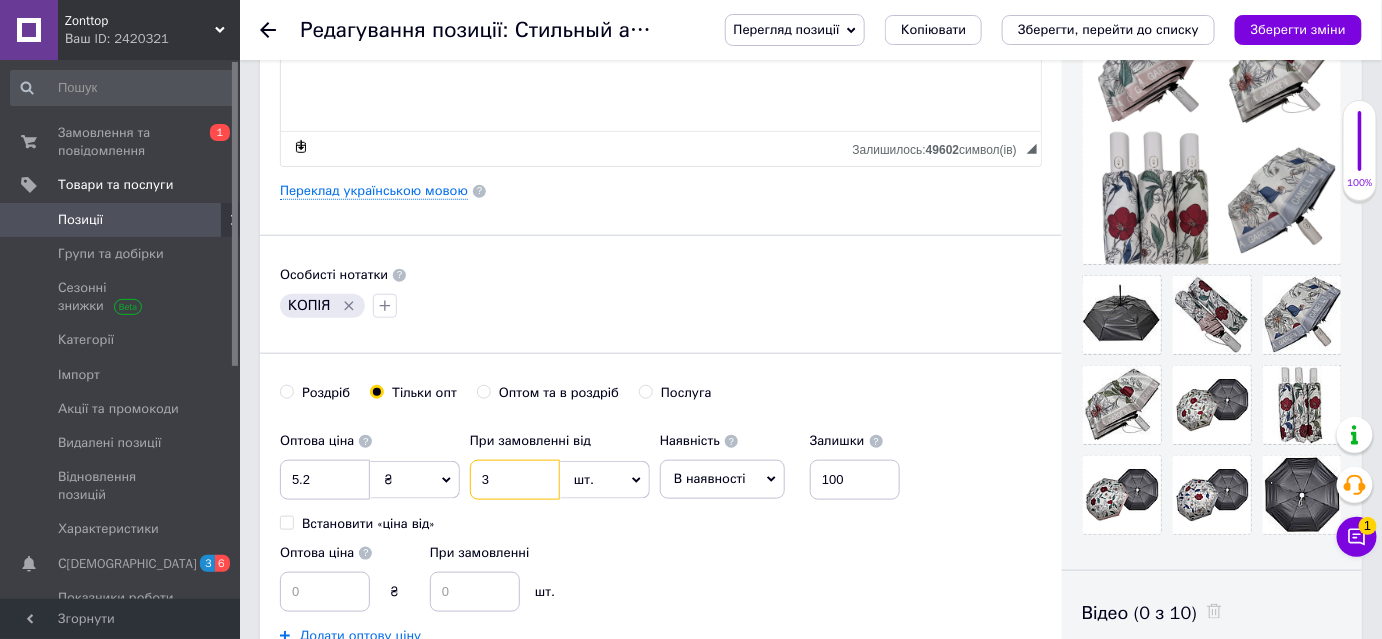 click on "3" at bounding box center (515, 480) 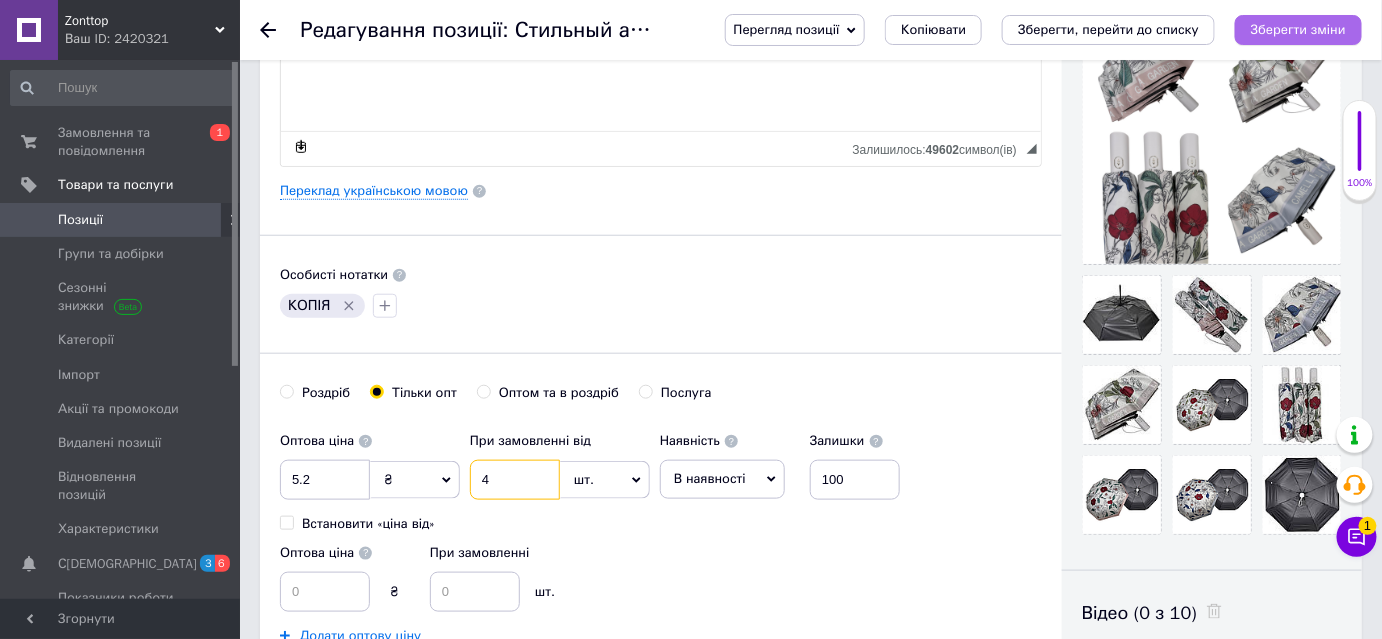 type on "4" 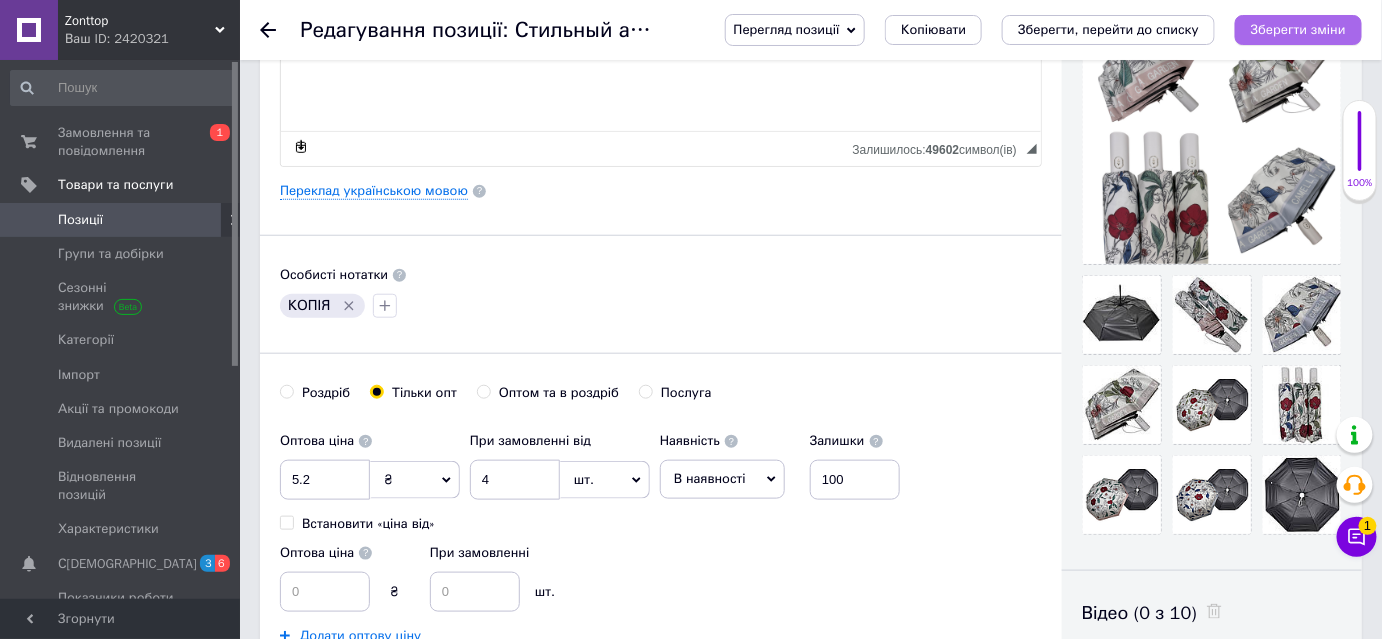 click on "Зберегти зміни" at bounding box center [1298, 29] 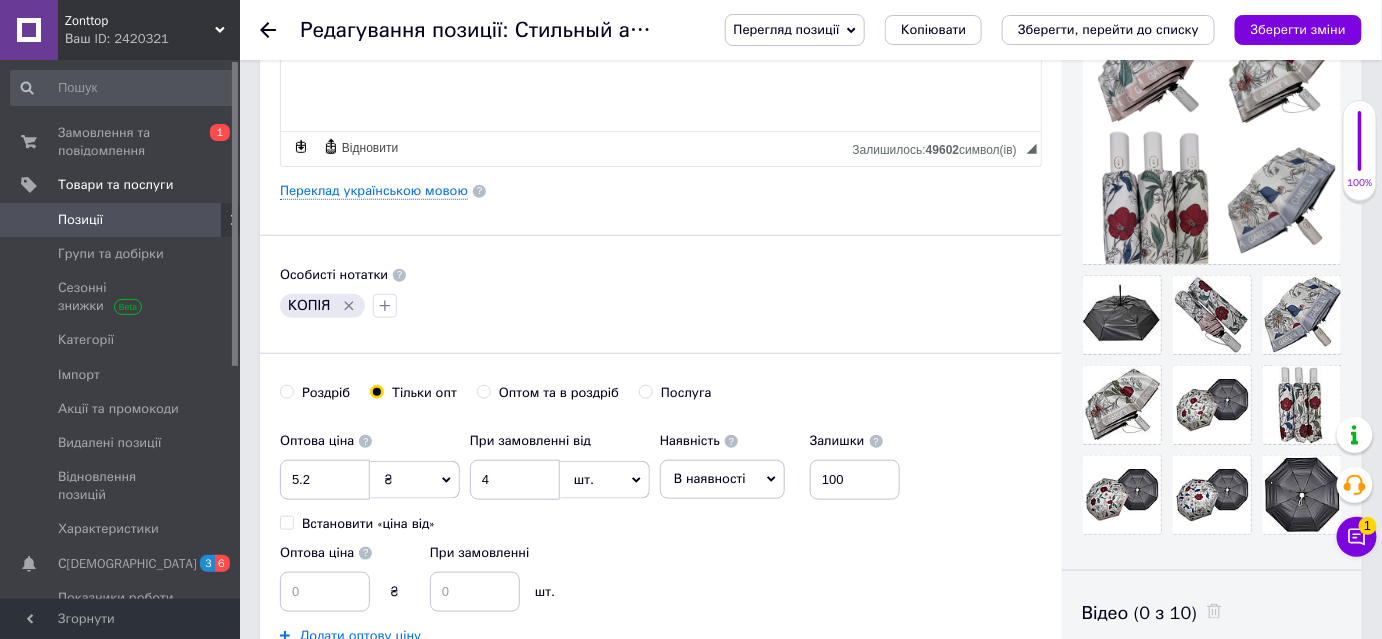 click at bounding box center (280, 30) 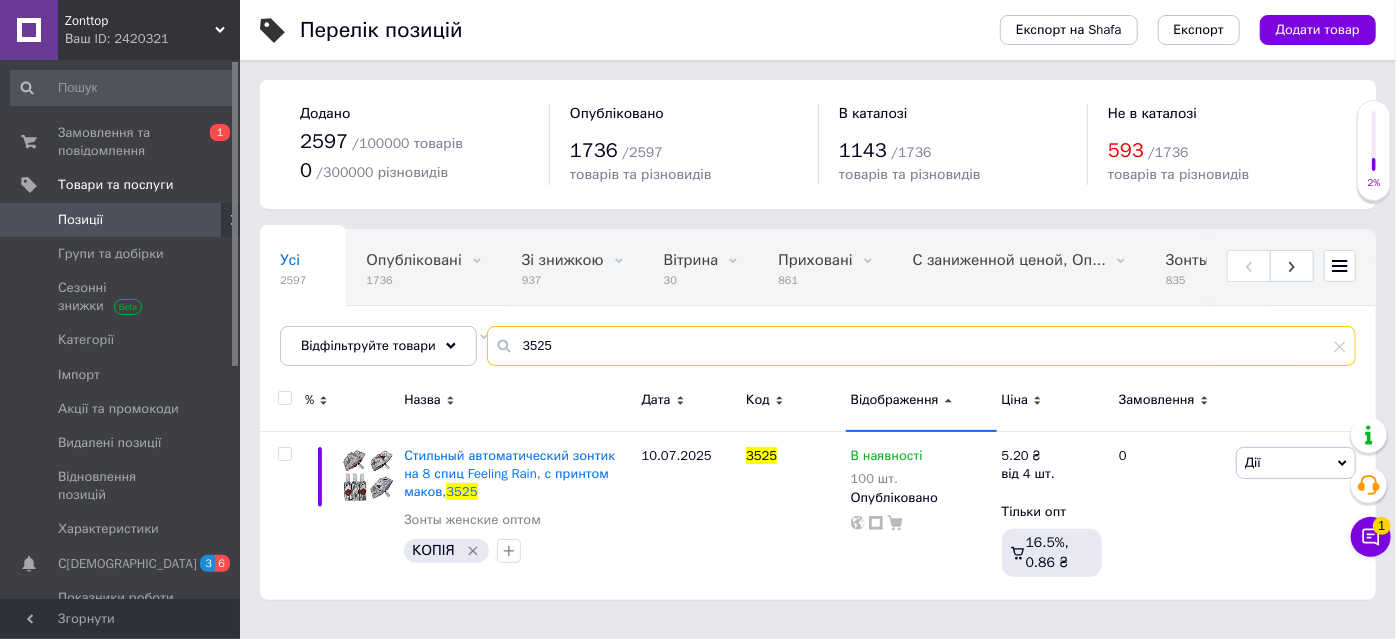 drag, startPoint x: 595, startPoint y: 336, endPoint x: 316, endPoint y: 373, distance: 281.44272 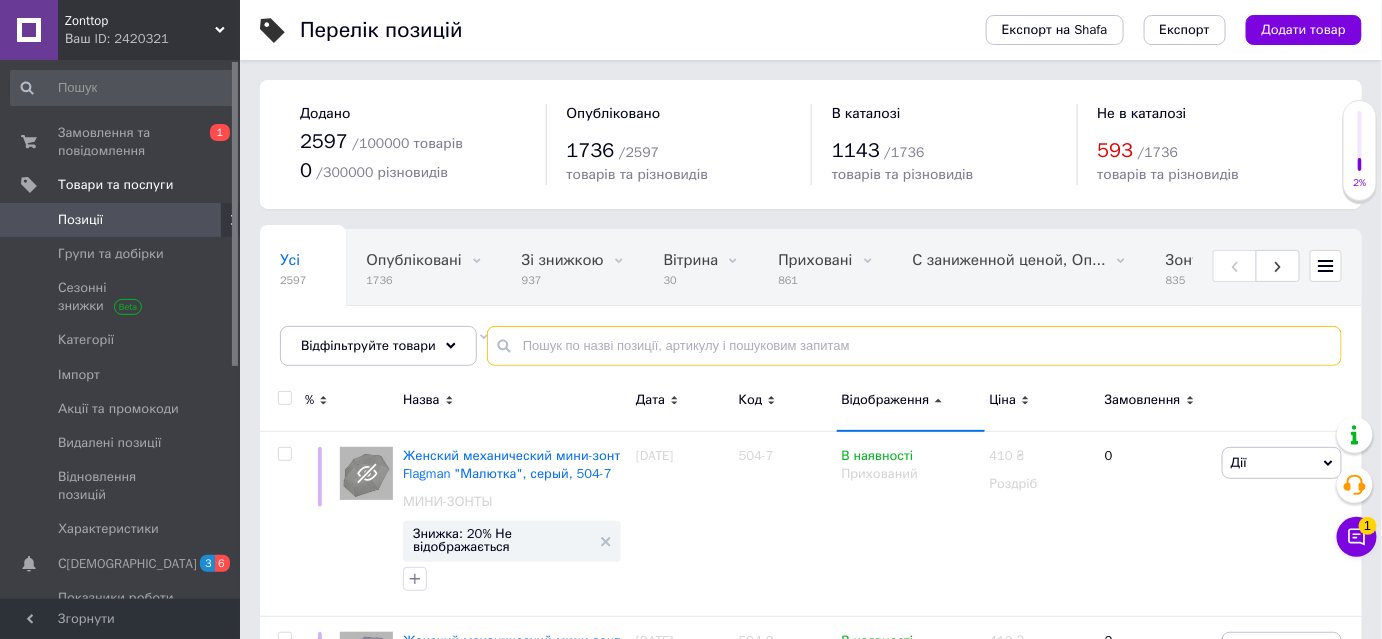 click at bounding box center (914, 346) 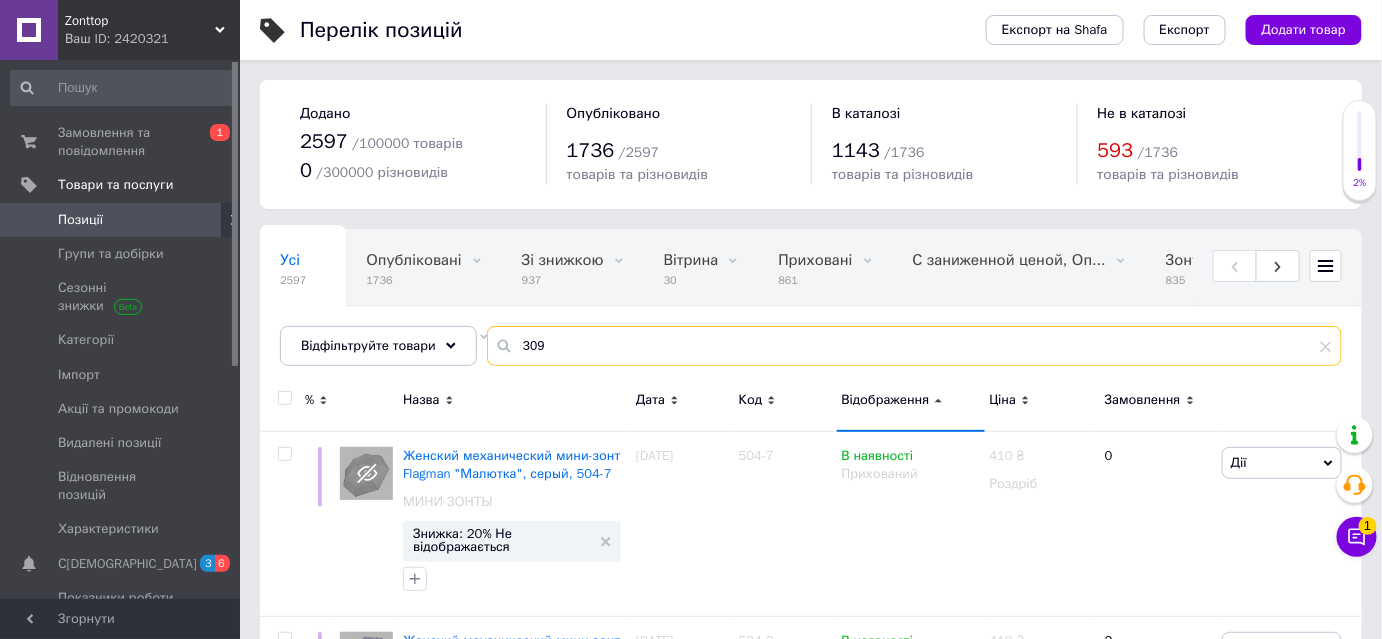 type on "309" 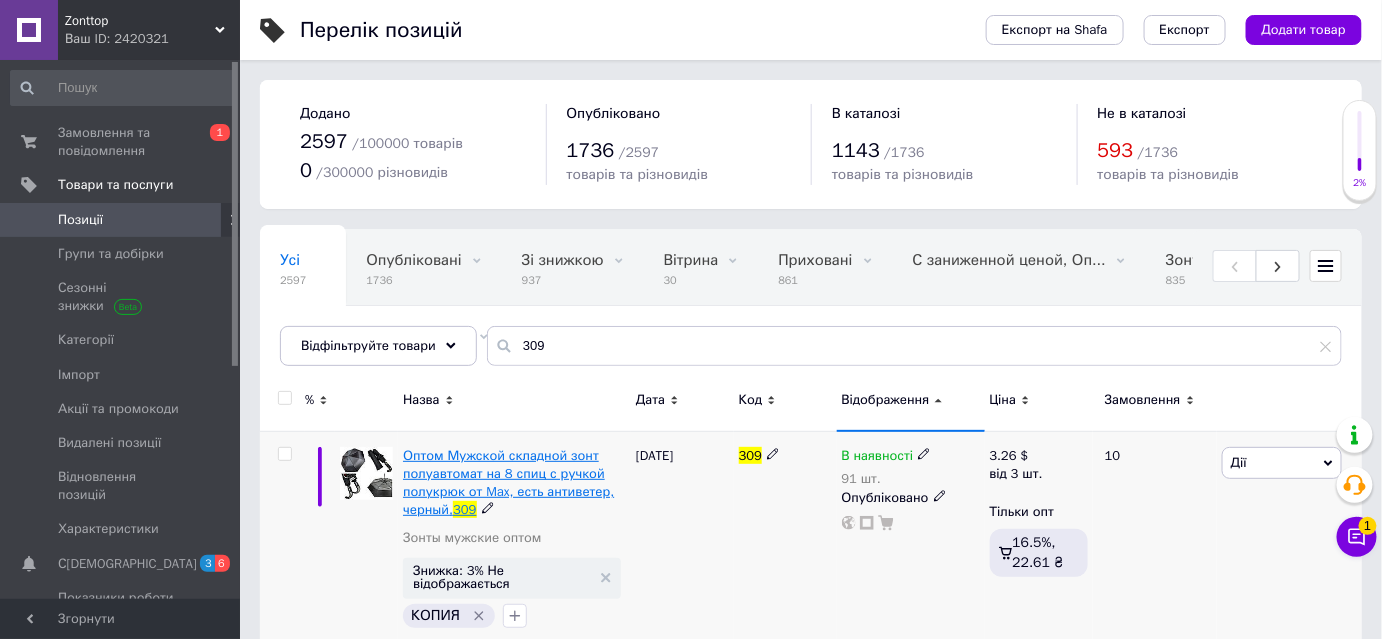 click on "Оптом Мужской складной зонт полуавтомат на 8 спиц с ручкой полукрюк от Max, есть антиветер, черный," at bounding box center (508, 483) 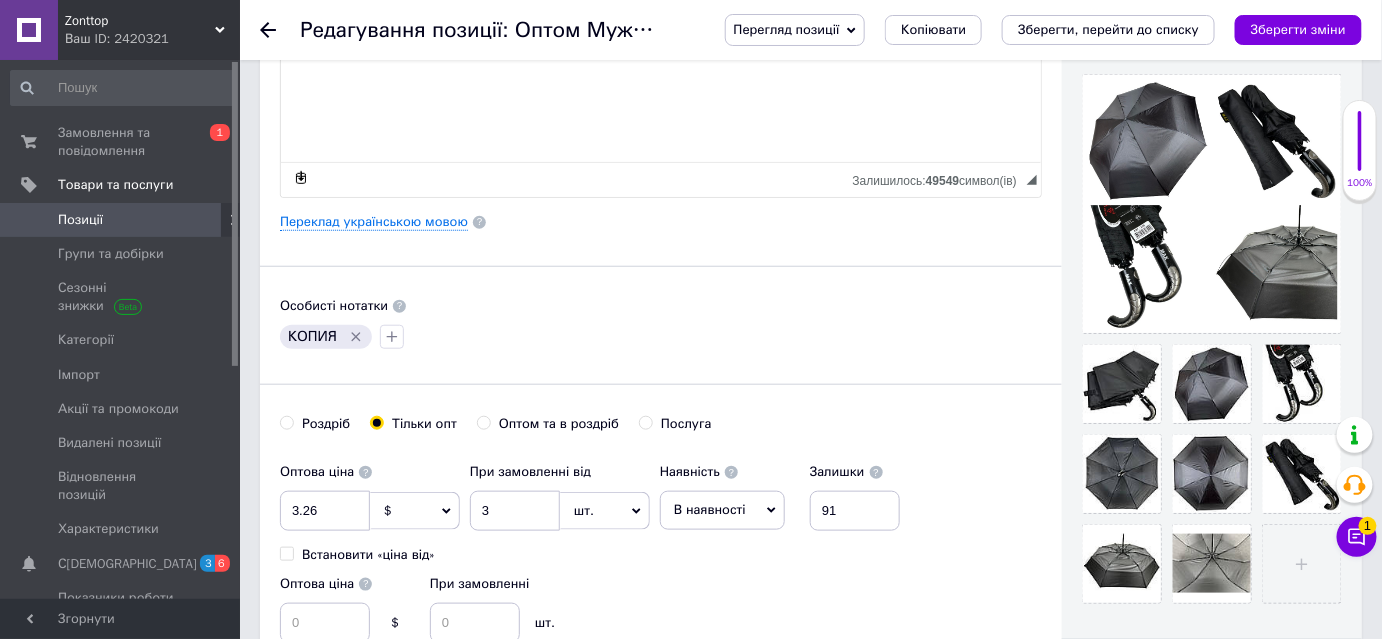 scroll, scrollTop: 454, scrollLeft: 0, axis: vertical 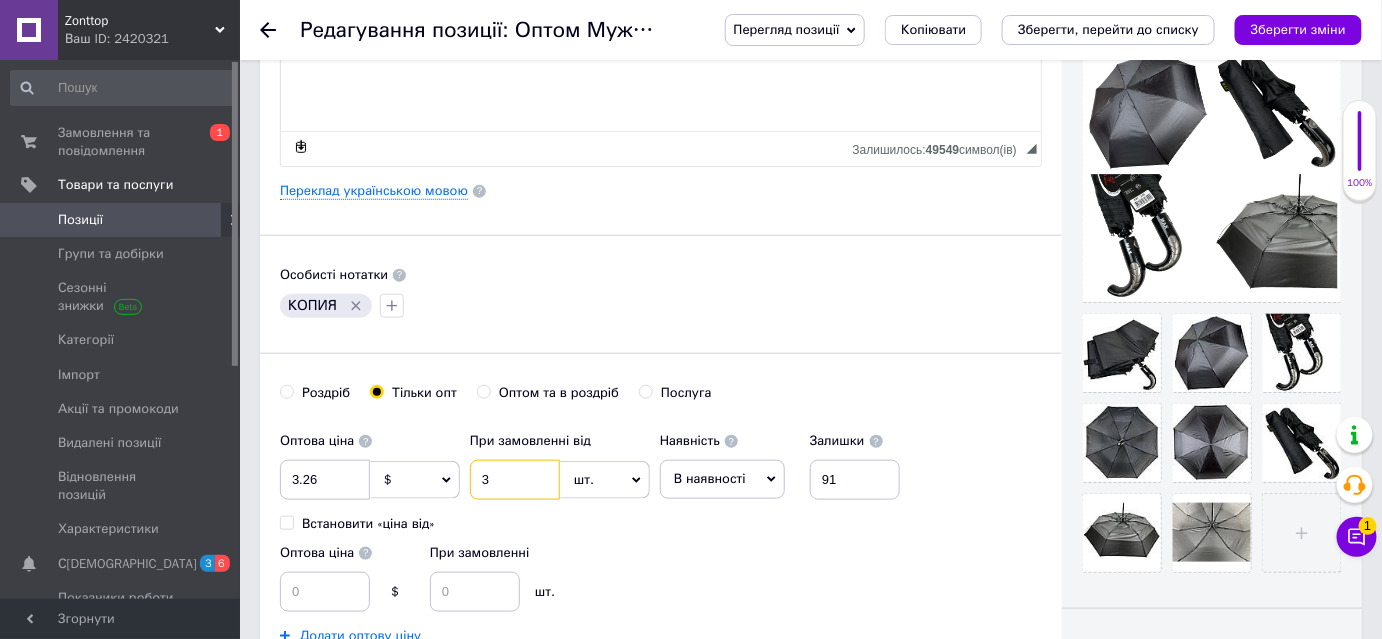 click on "3" at bounding box center [515, 480] 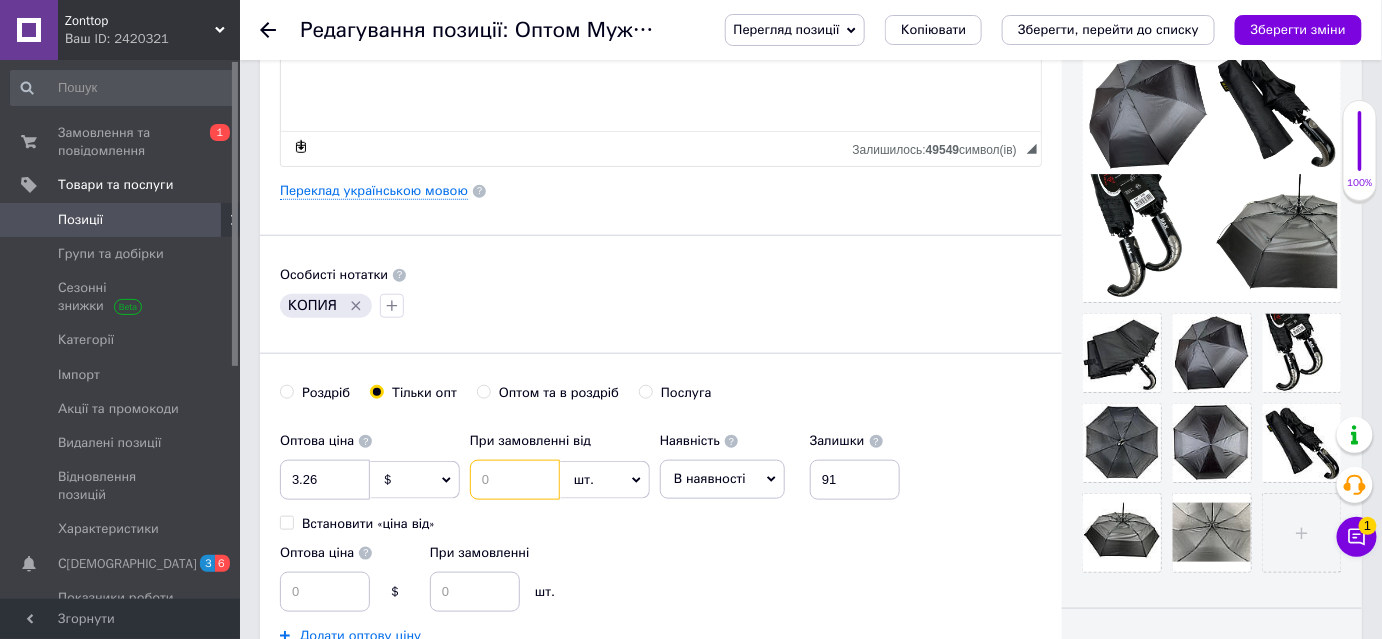 type on "6" 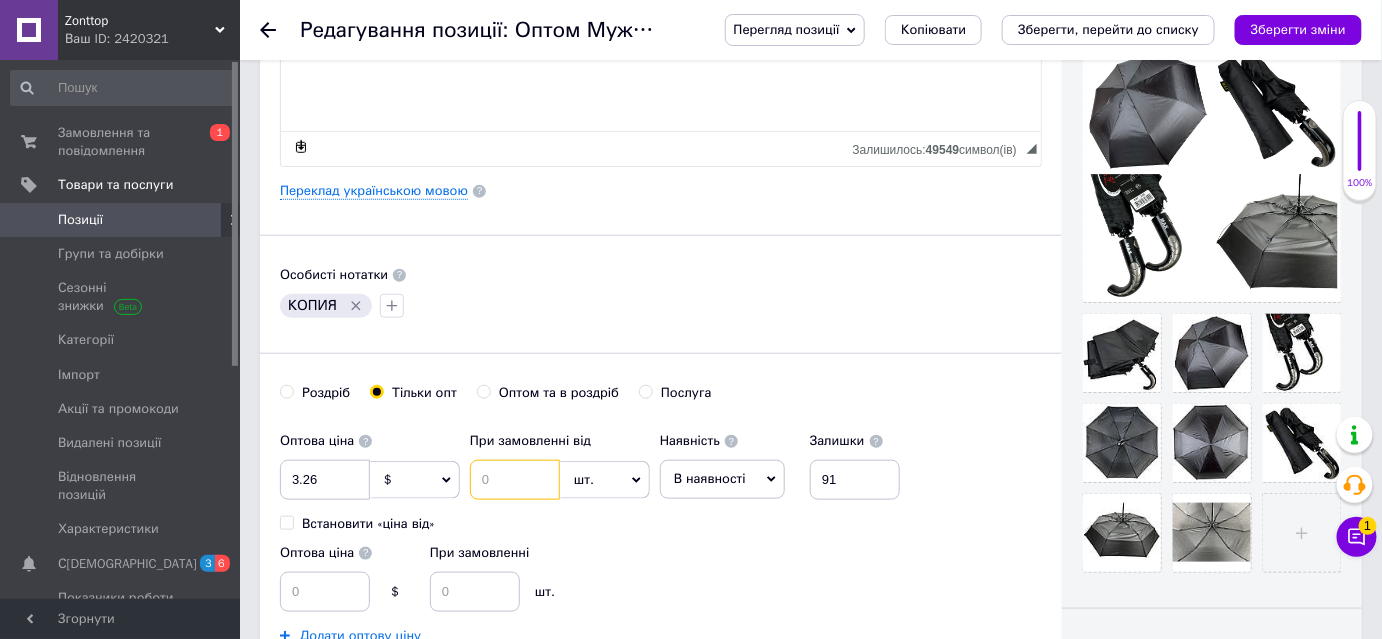 type on "3" 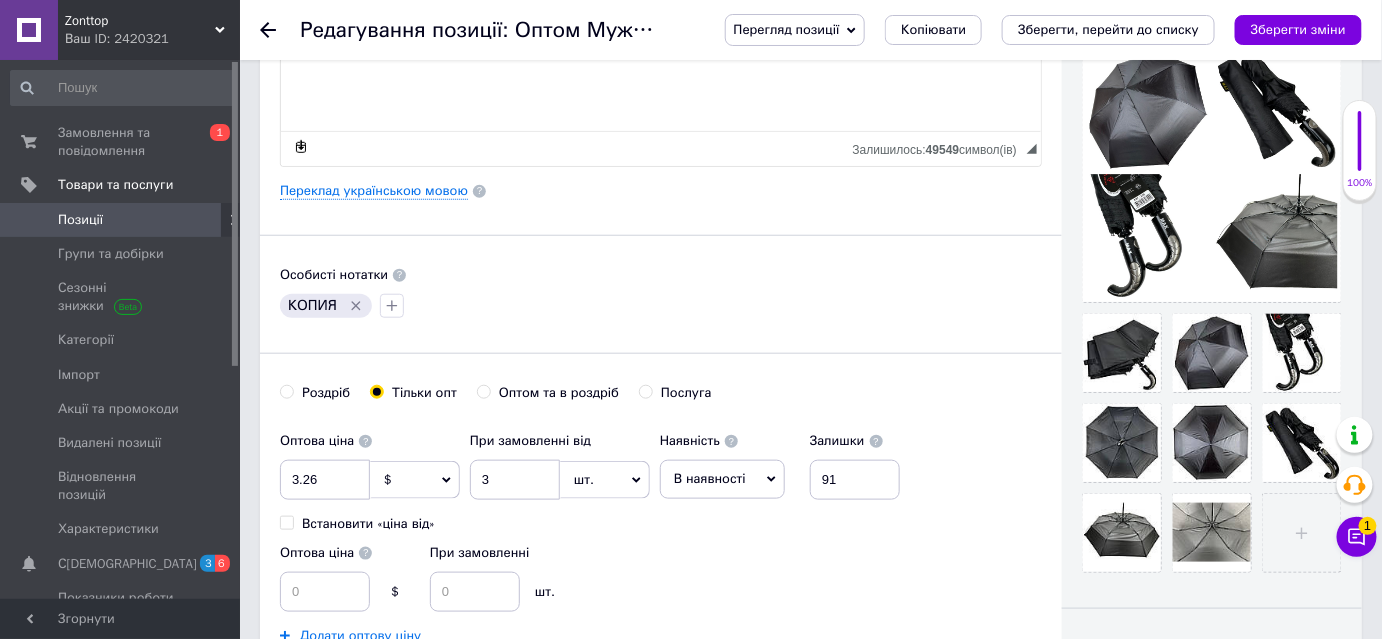 click 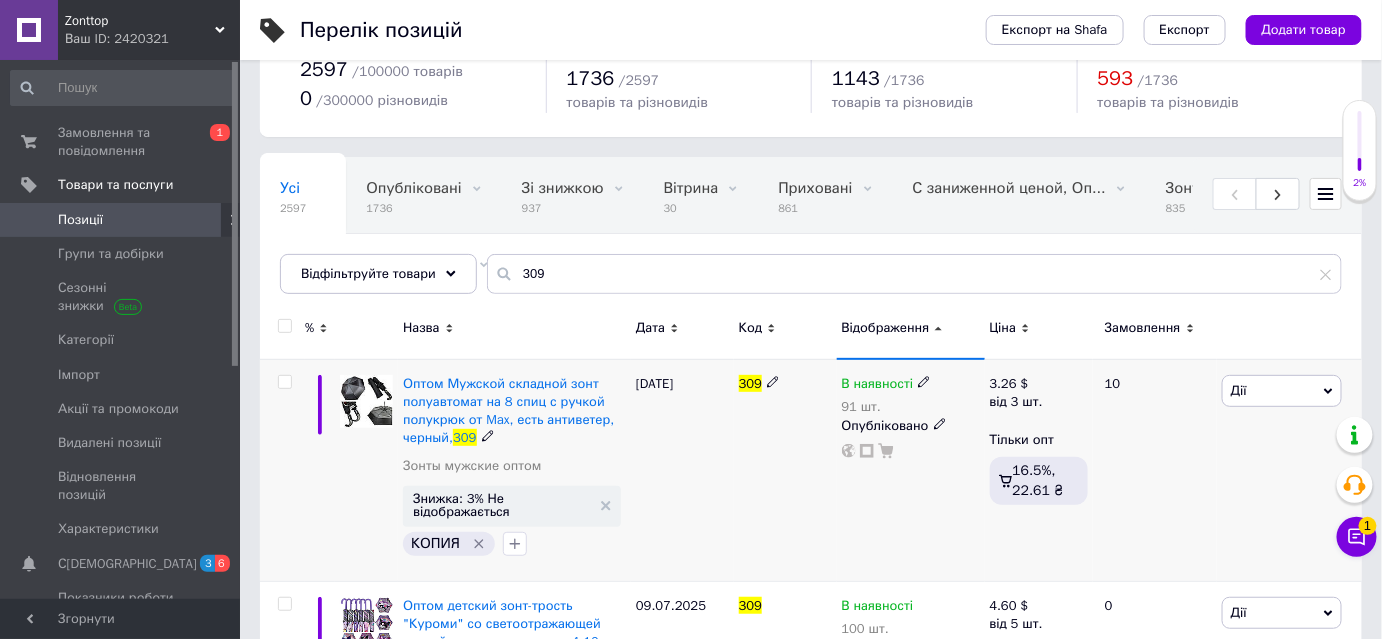 scroll, scrollTop: 181, scrollLeft: 0, axis: vertical 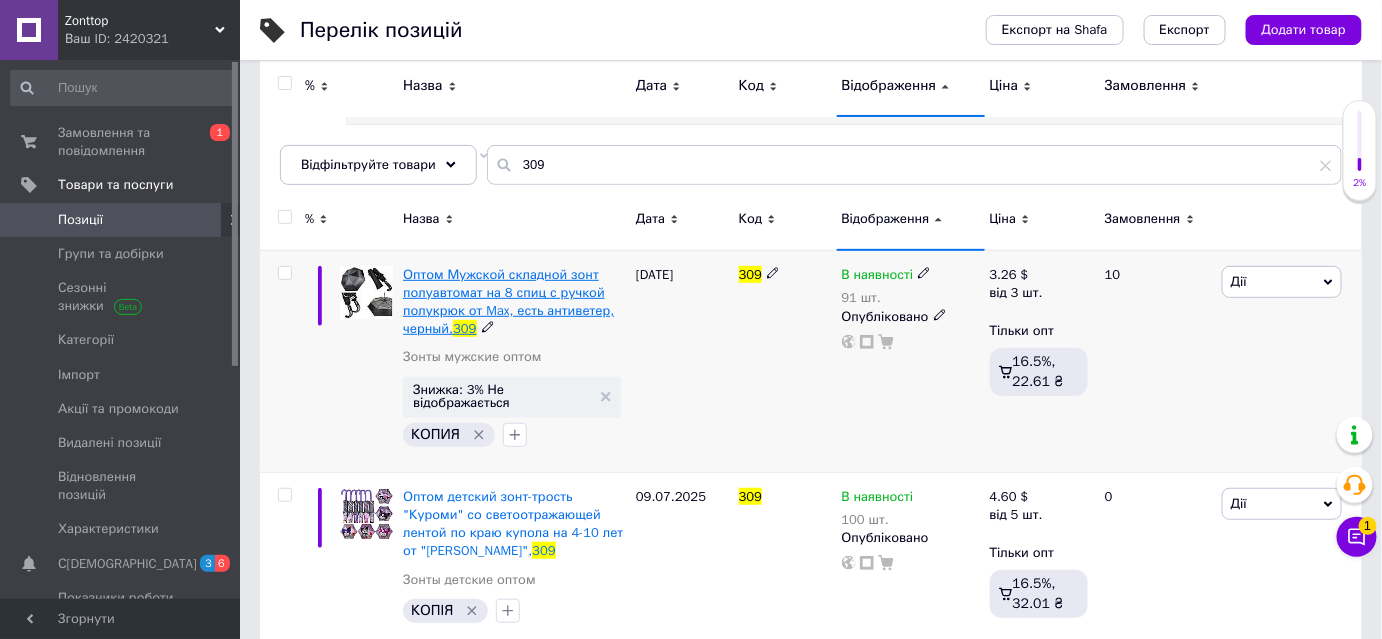 click on "Оптом Мужской складной зонт полуавтомат на 8 спиц с ручкой полукрюк от Max, есть антиветер, черный," at bounding box center [508, 302] 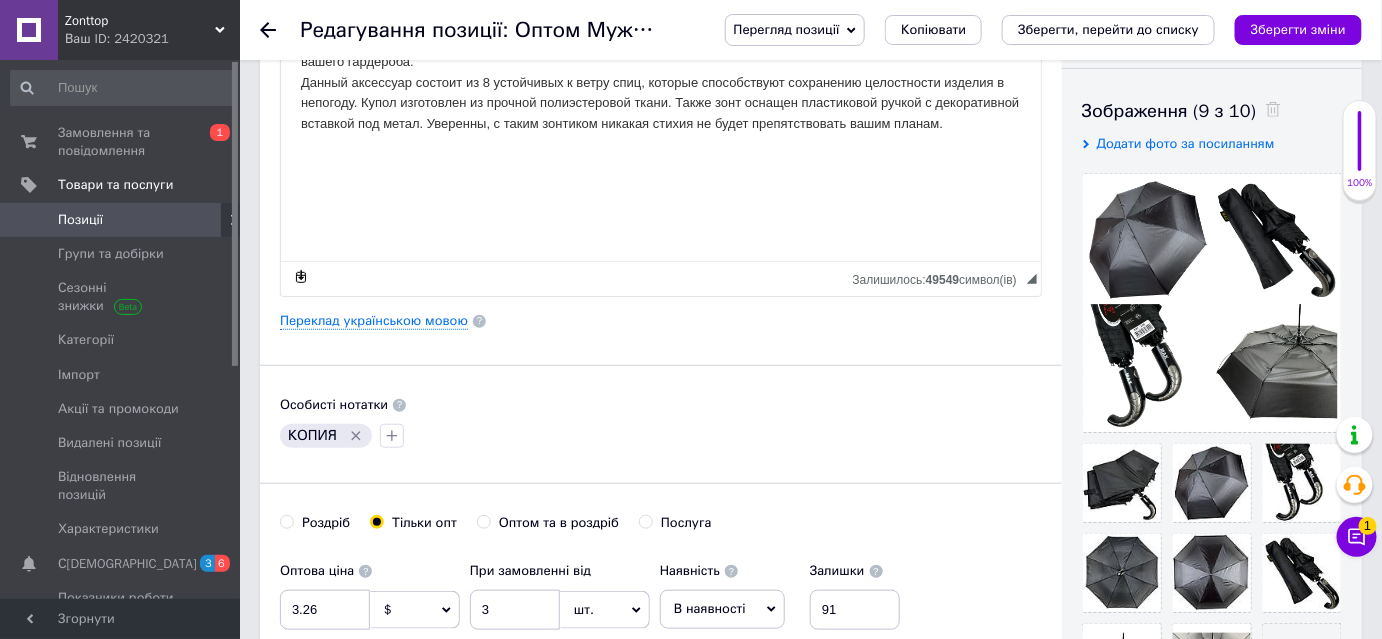 scroll, scrollTop: 454, scrollLeft: 0, axis: vertical 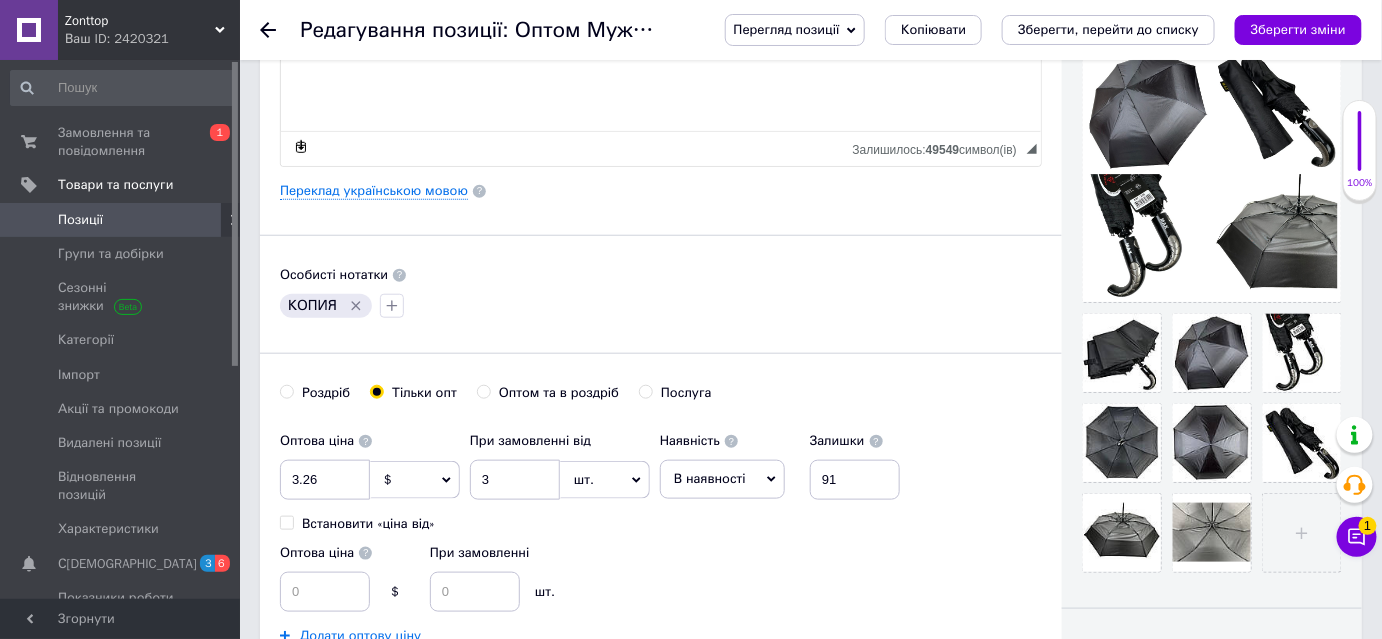 click 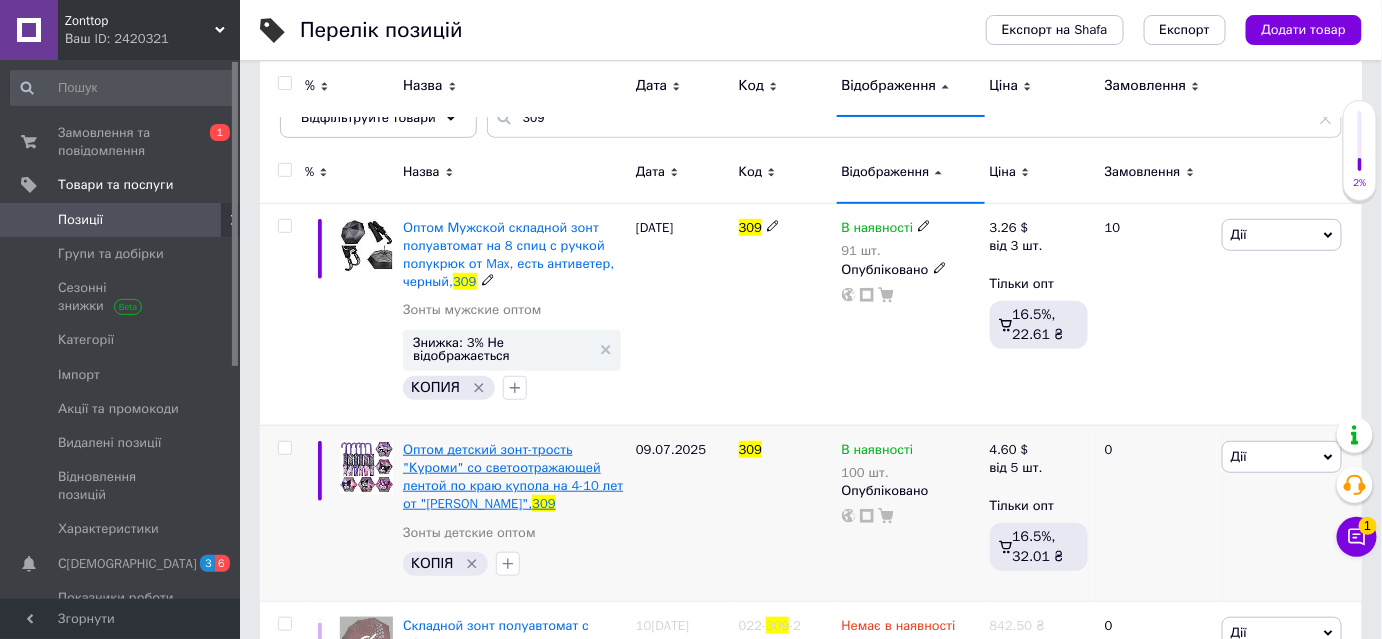 scroll, scrollTop: 272, scrollLeft: 0, axis: vertical 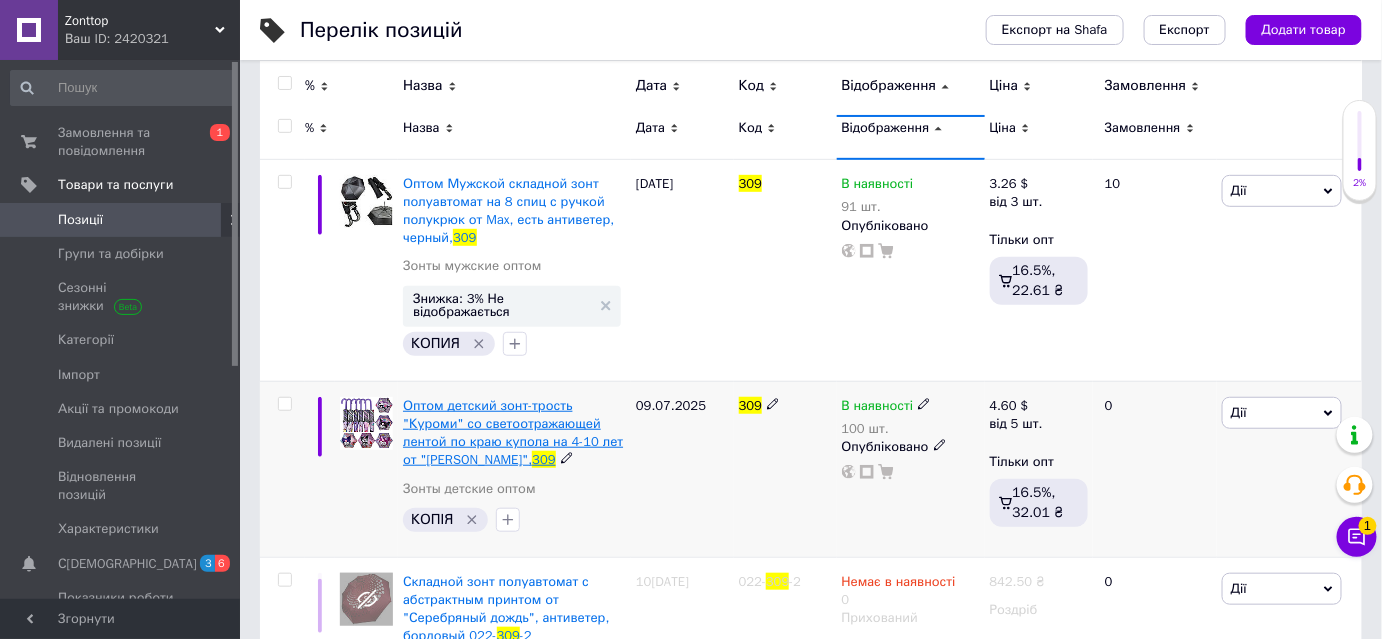 click on "Оптом детский зонт-трость "Куроми" со светоотражающей лентой по краю купола на 4-10 лет от "Mario"," at bounding box center [513, 433] 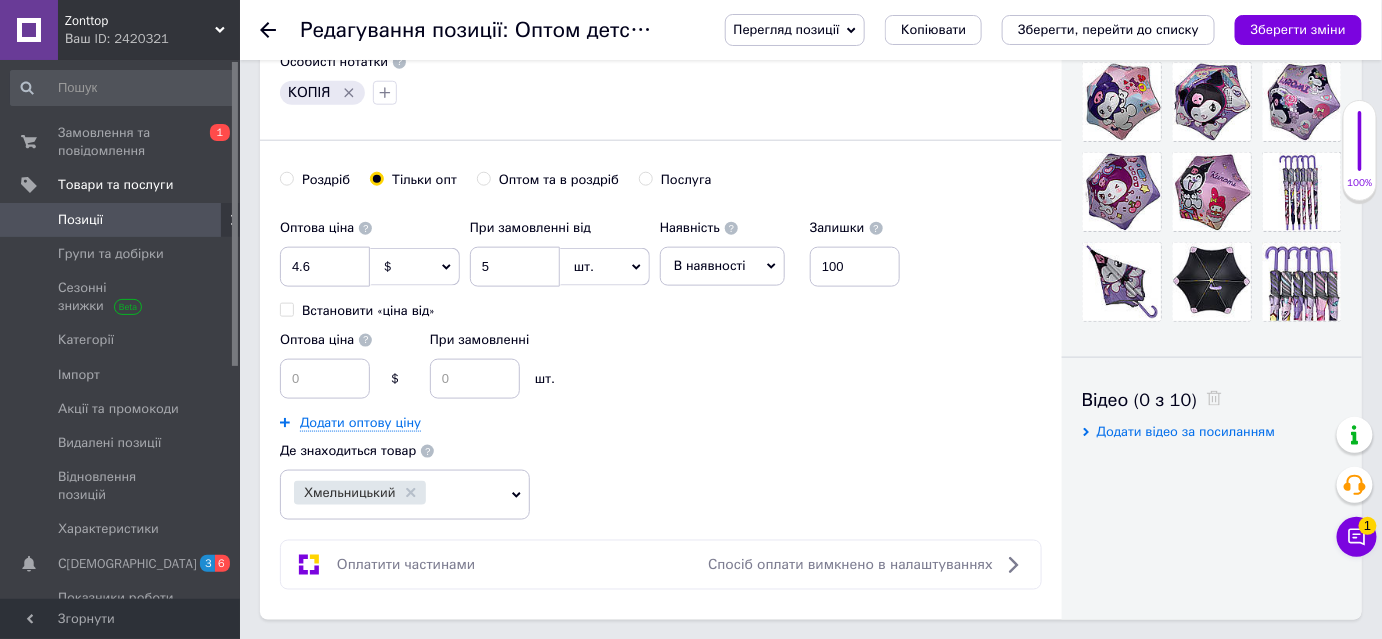 scroll, scrollTop: 636, scrollLeft: 0, axis: vertical 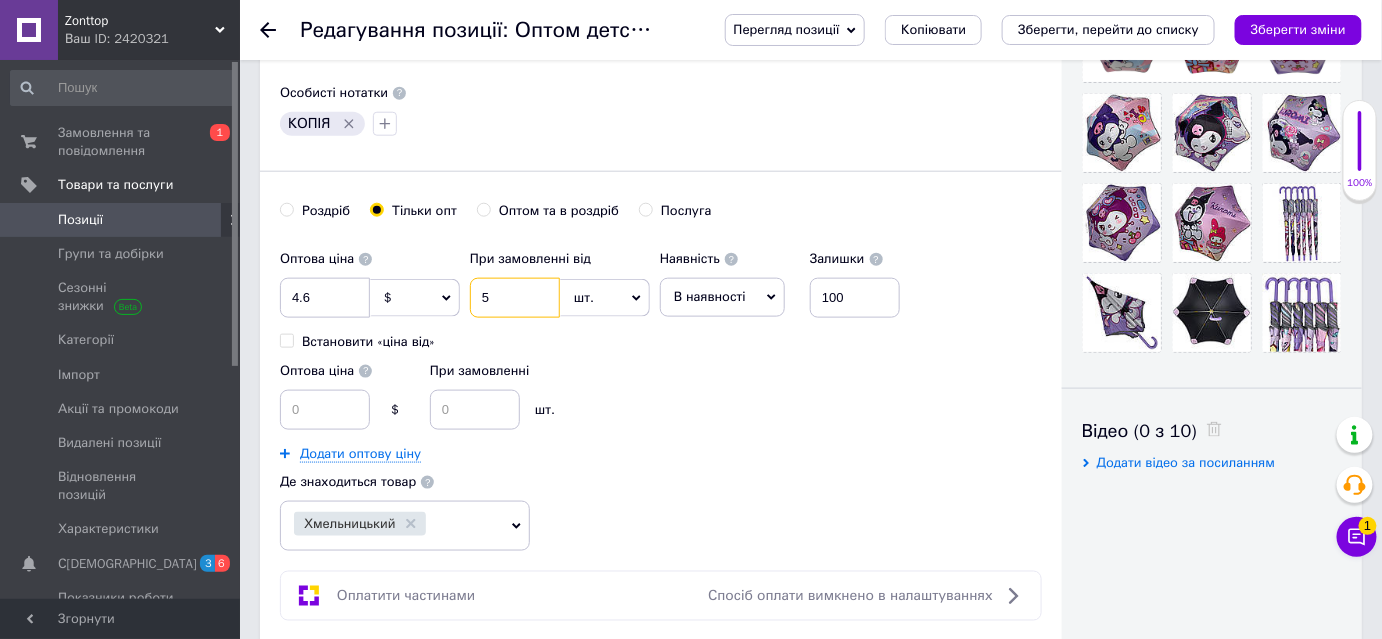 click on "5" at bounding box center [515, 298] 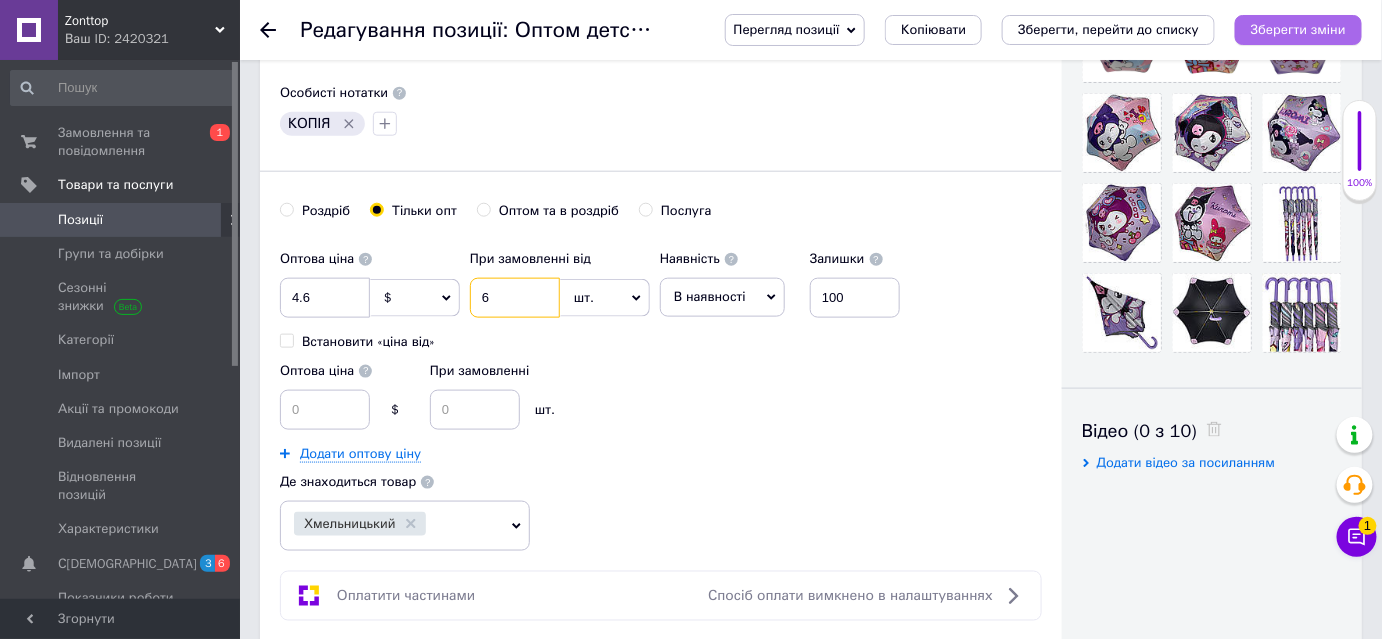 type on "6" 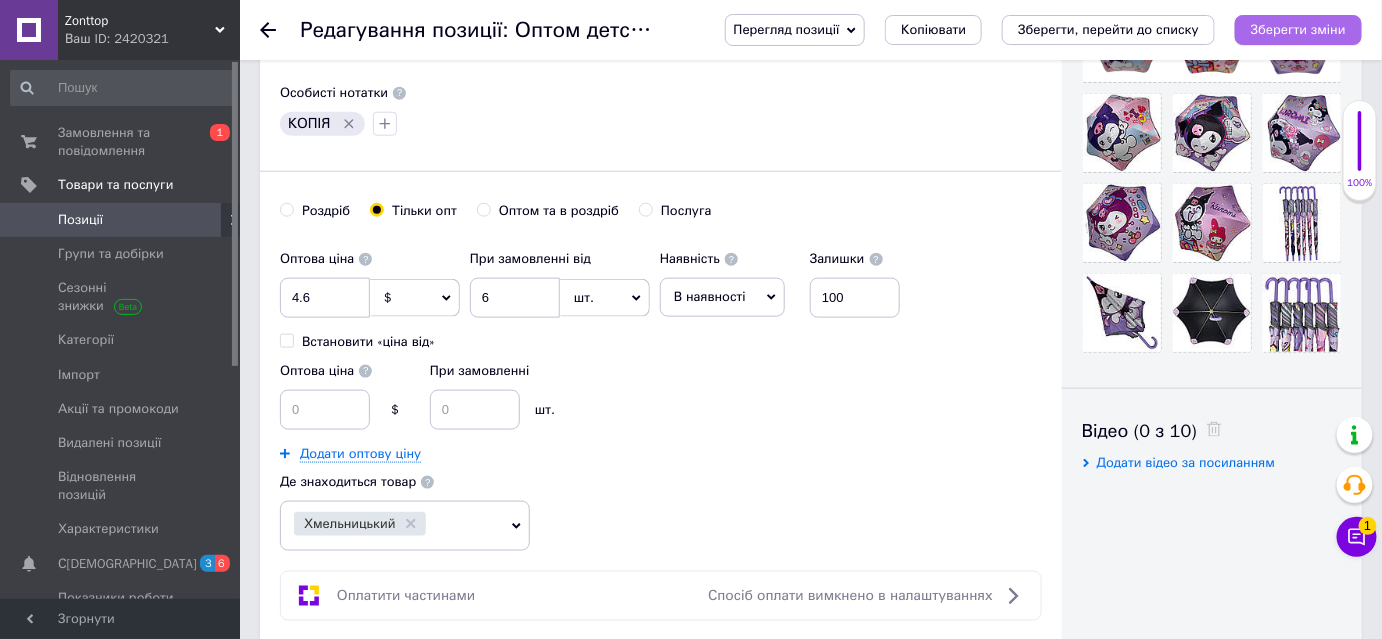 click on "Зберегти зміни" at bounding box center [1298, 29] 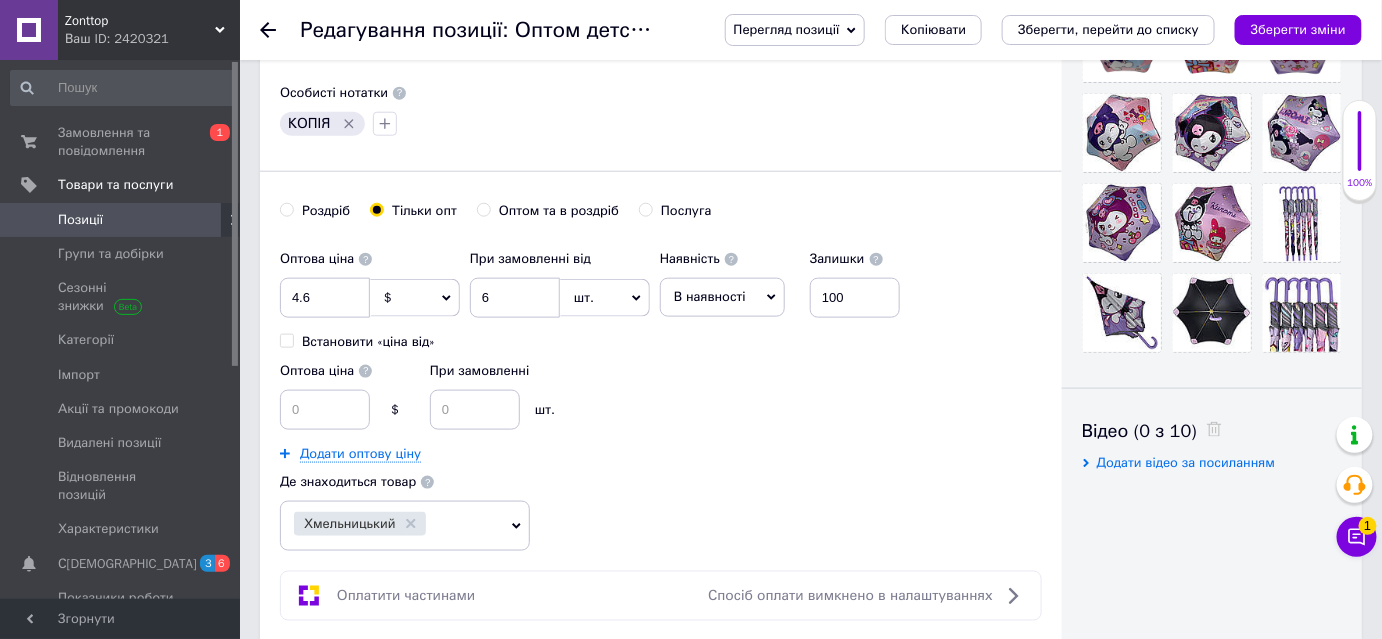 click on "Зберегти зміни" at bounding box center (1298, 29) 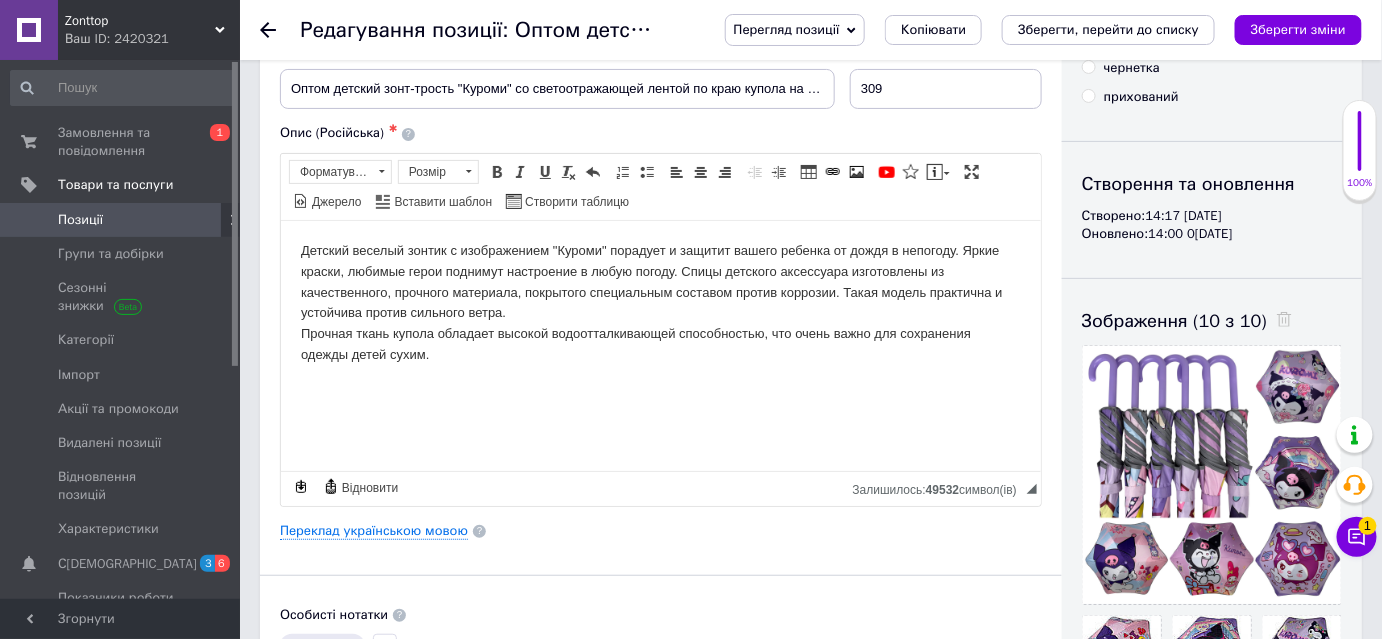 scroll, scrollTop: 90, scrollLeft: 0, axis: vertical 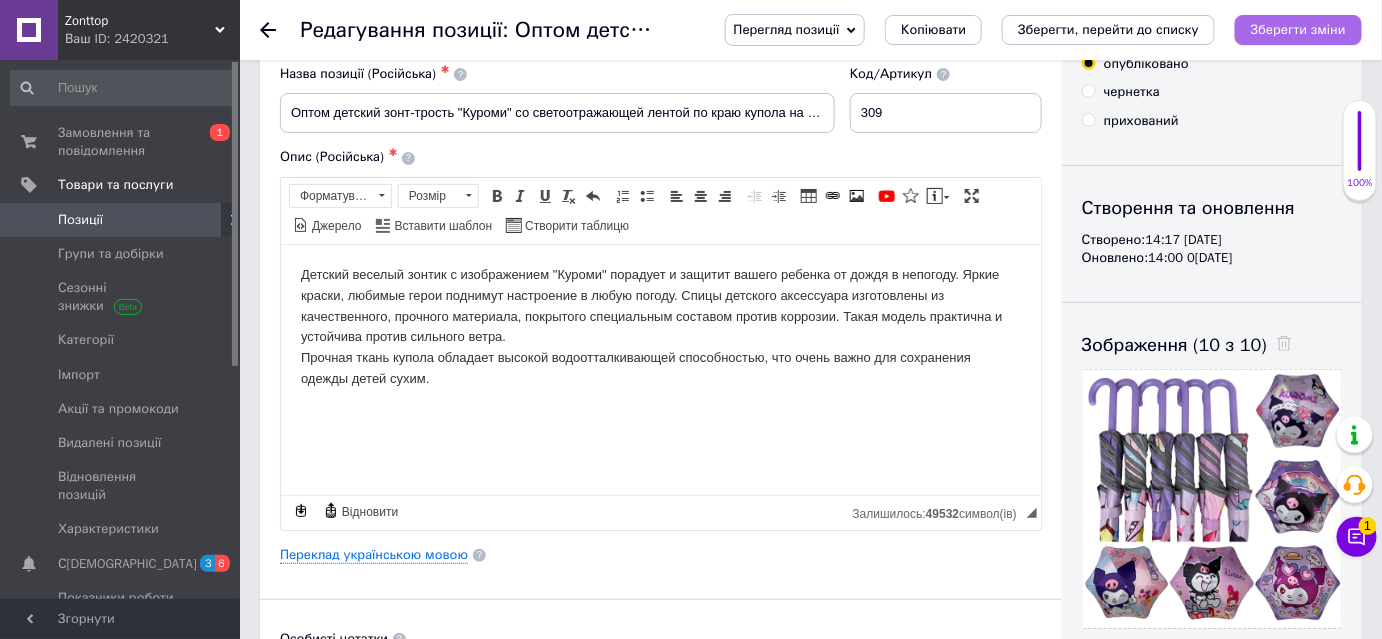 click on "Зберегти зміни" at bounding box center [1298, 29] 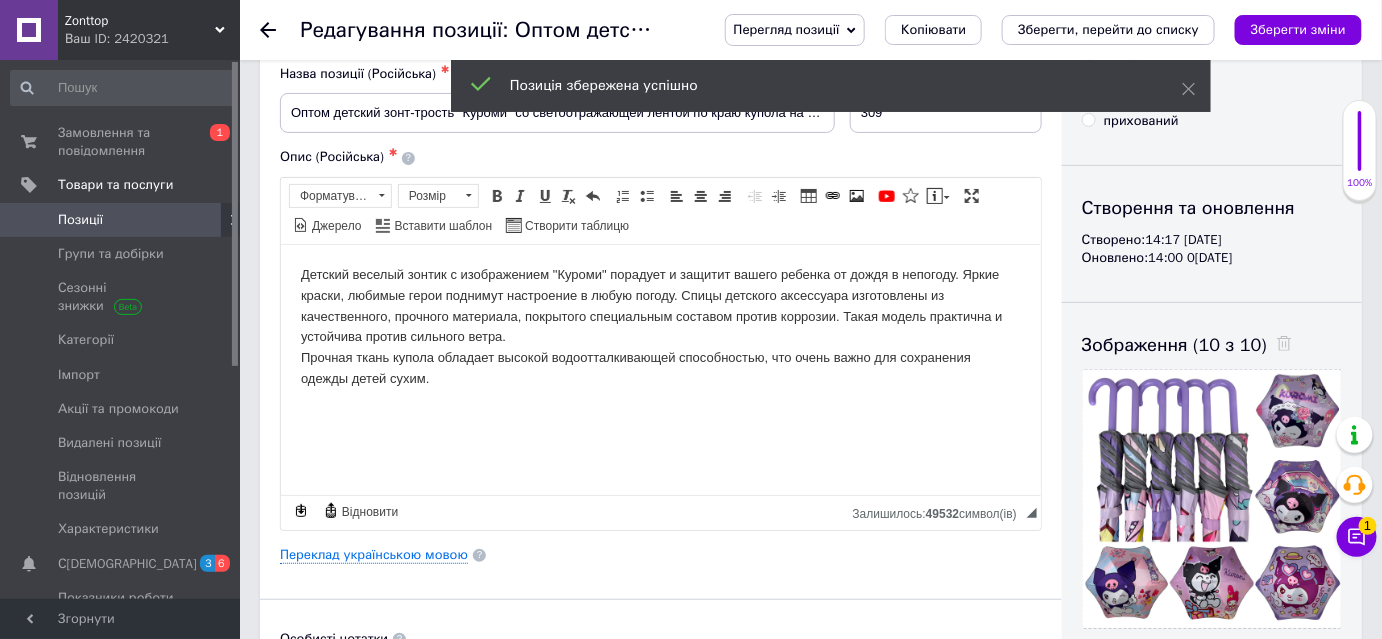 click 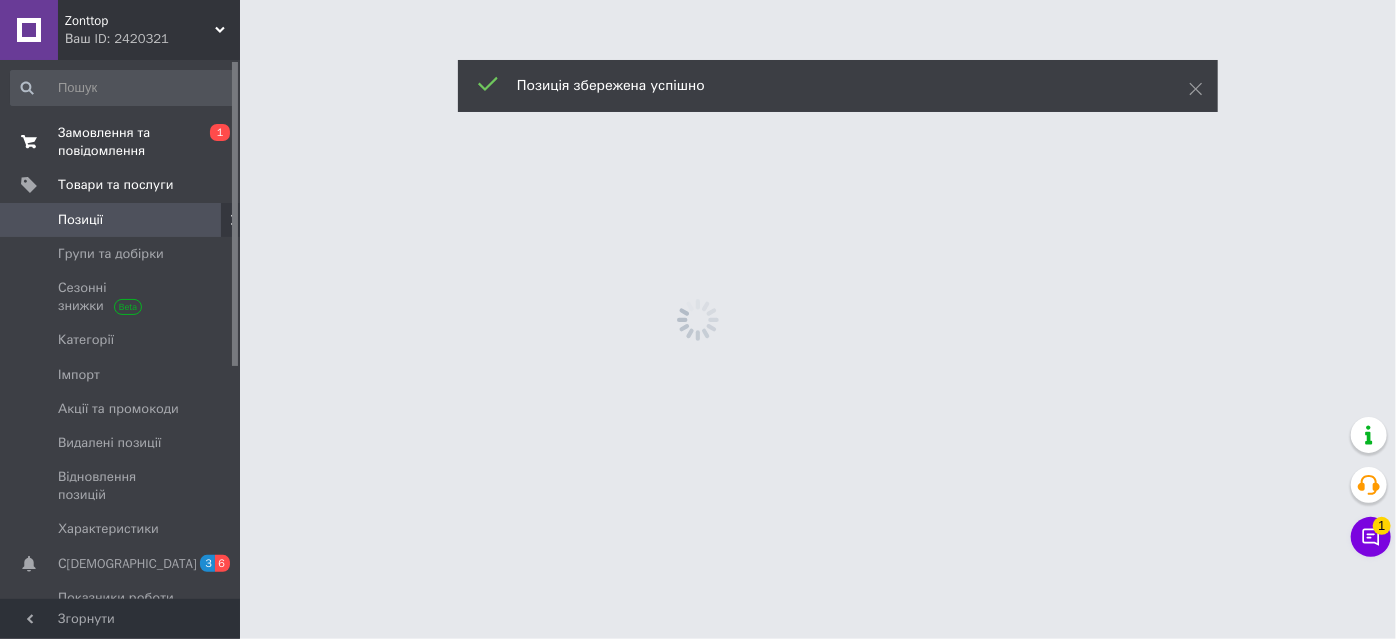 click on "Замовлення та повідомлення" at bounding box center (121, 142) 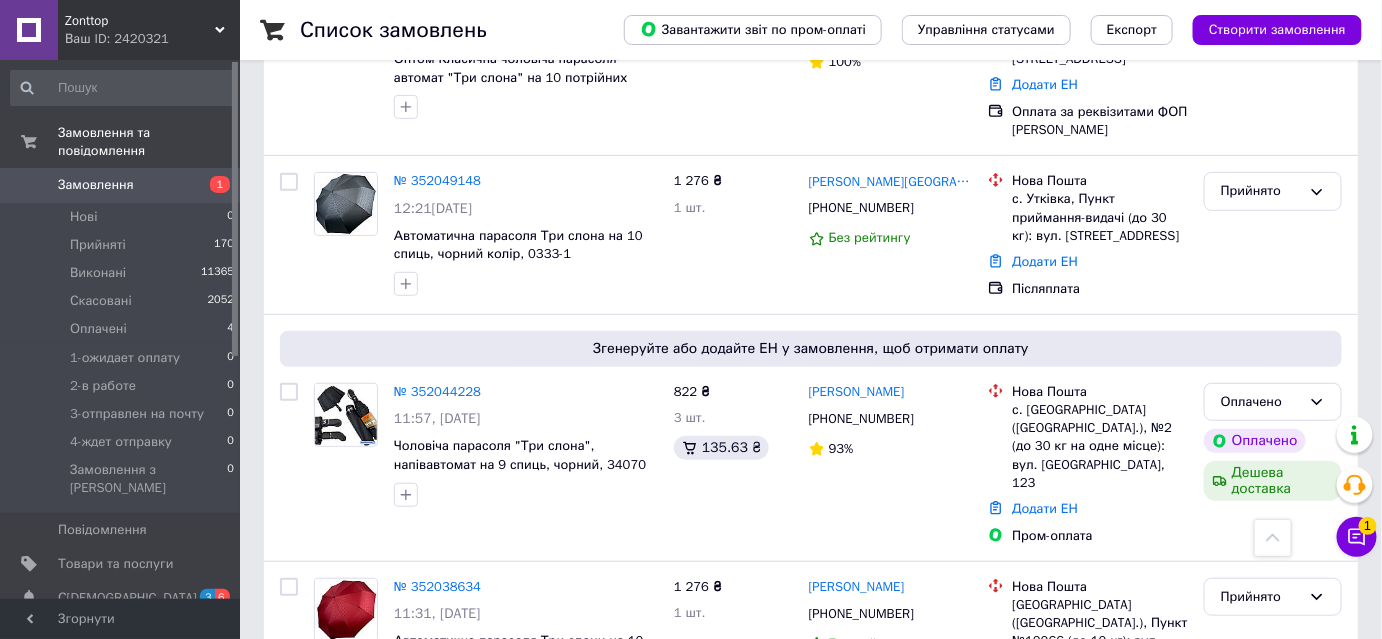 scroll, scrollTop: 0, scrollLeft: 0, axis: both 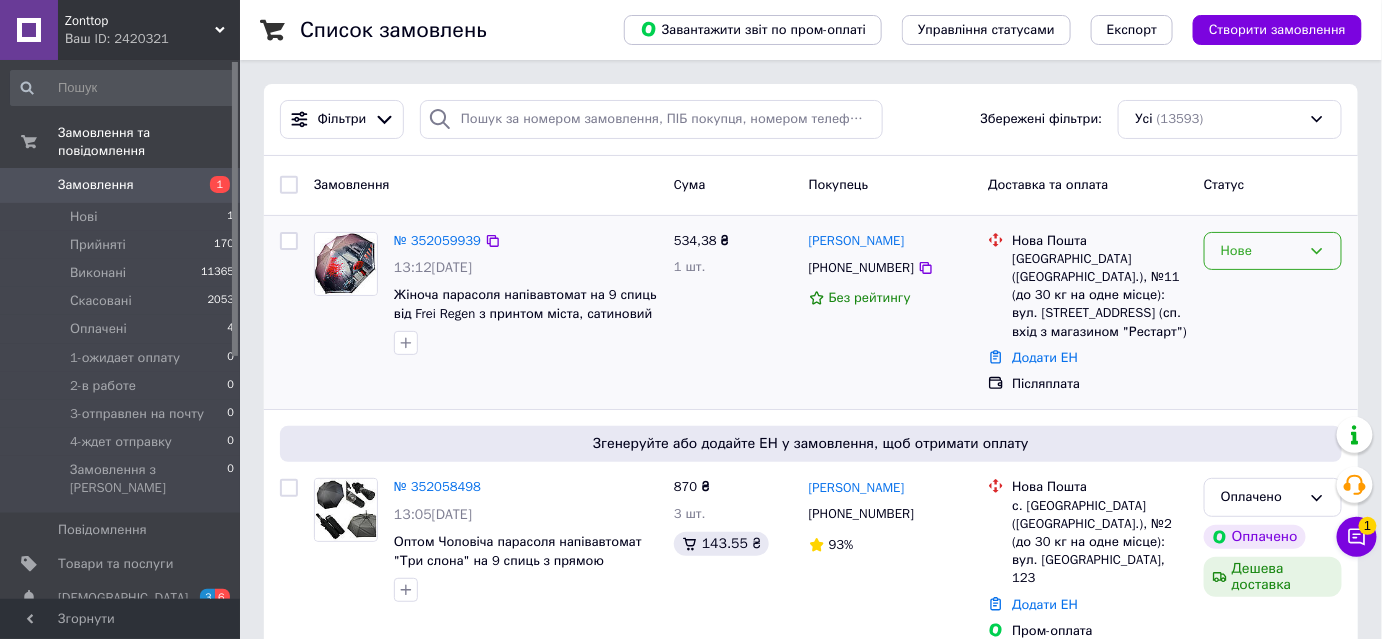 click on "Нове" at bounding box center [1261, 251] 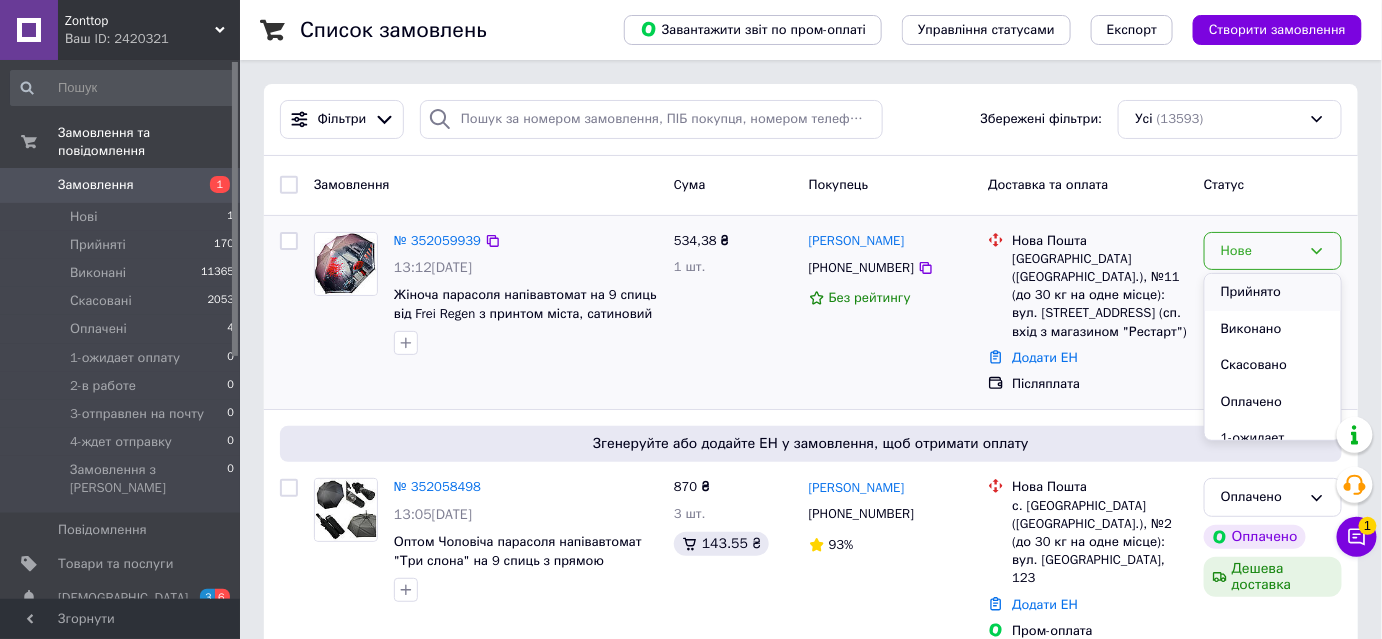 click on "Прийнято" at bounding box center (1273, 292) 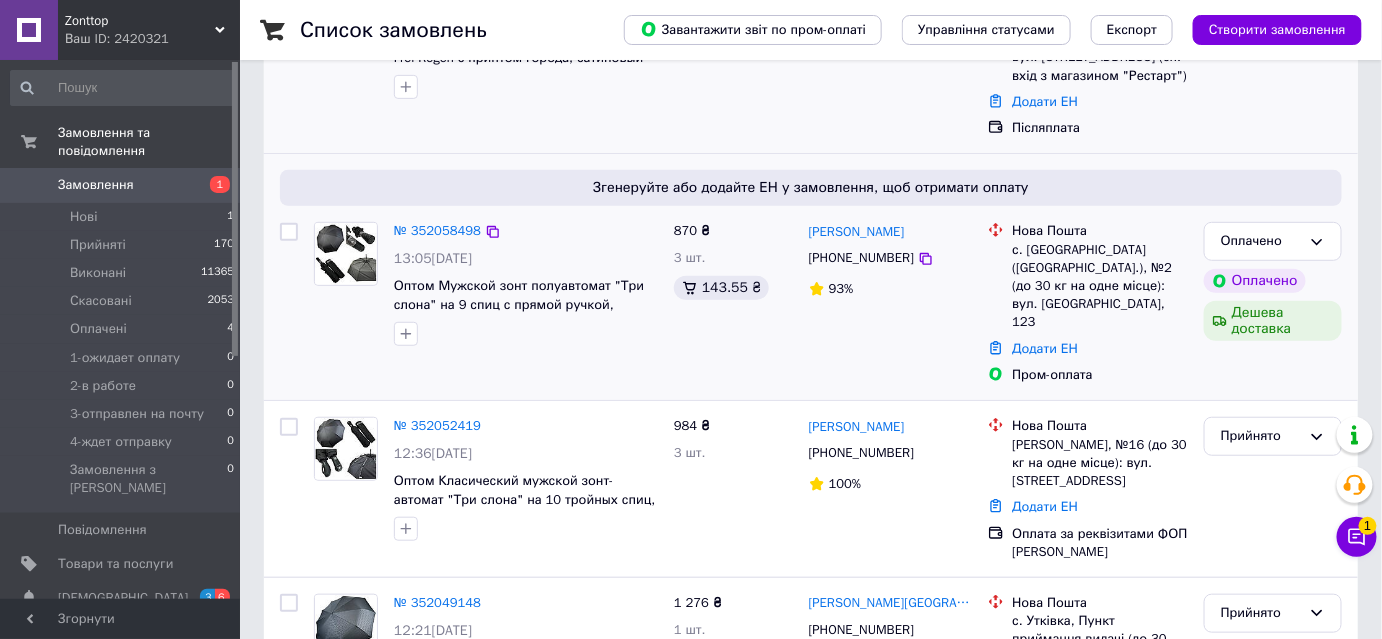 scroll, scrollTop: 272, scrollLeft: 0, axis: vertical 